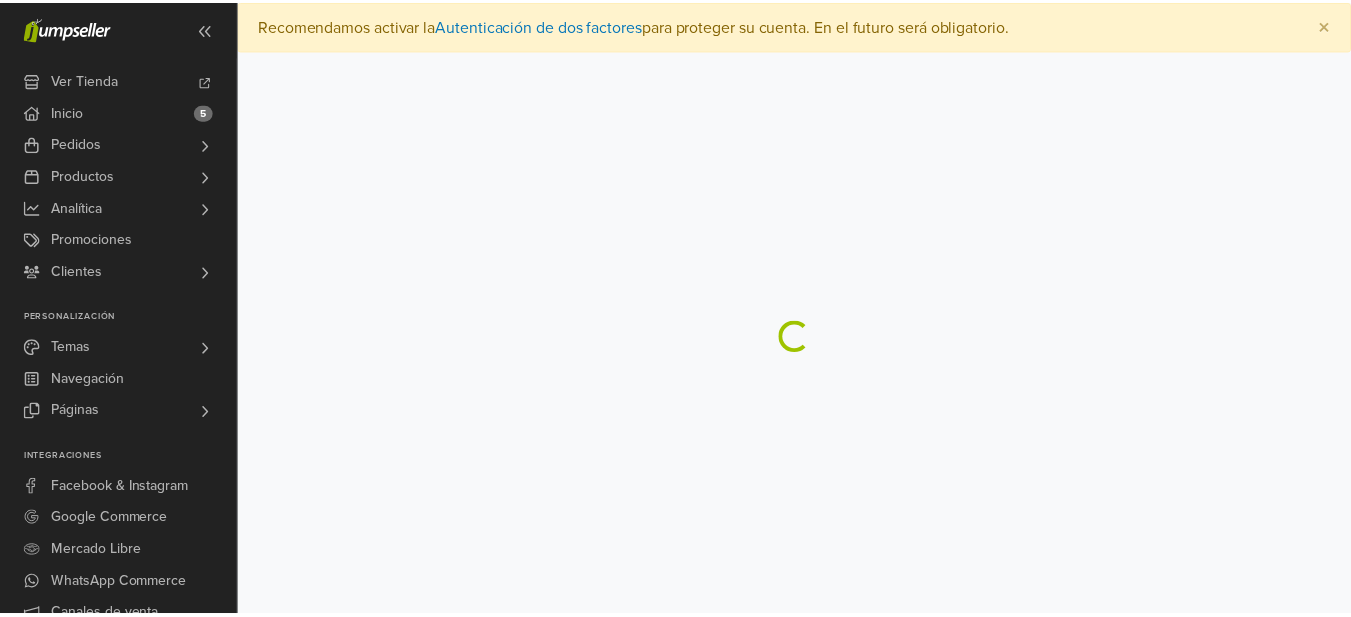 scroll, scrollTop: 0, scrollLeft: 0, axis: both 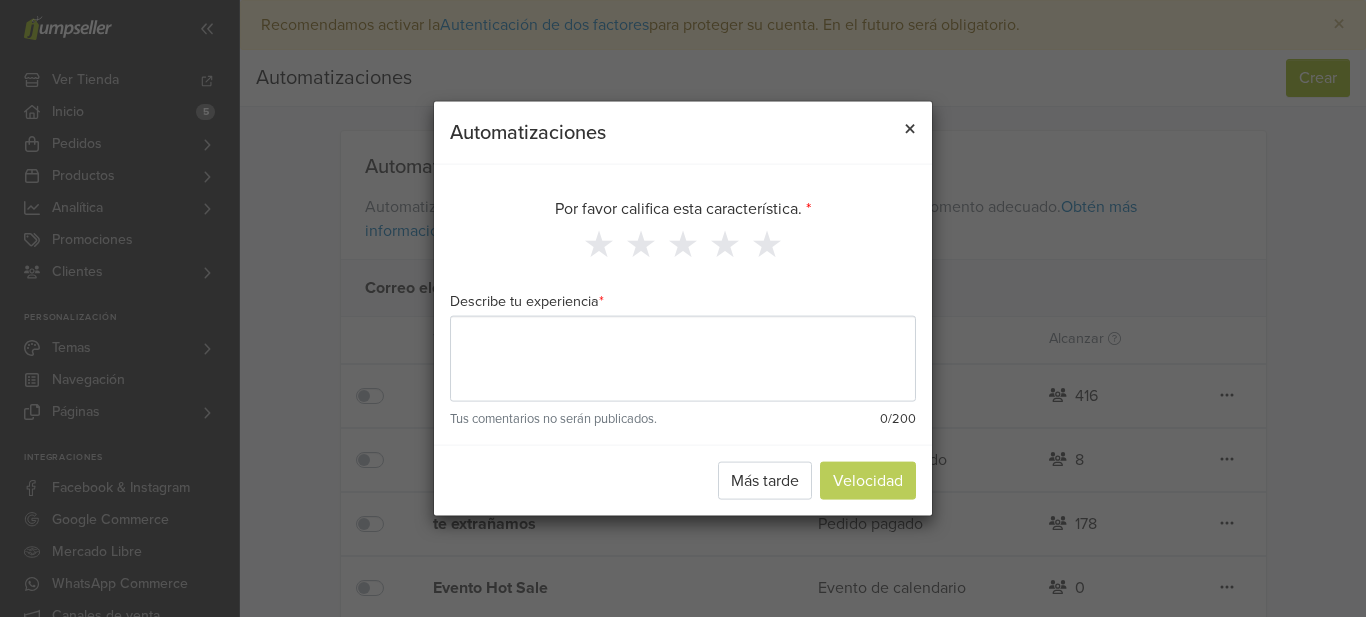 click on "×" at bounding box center [910, 128] 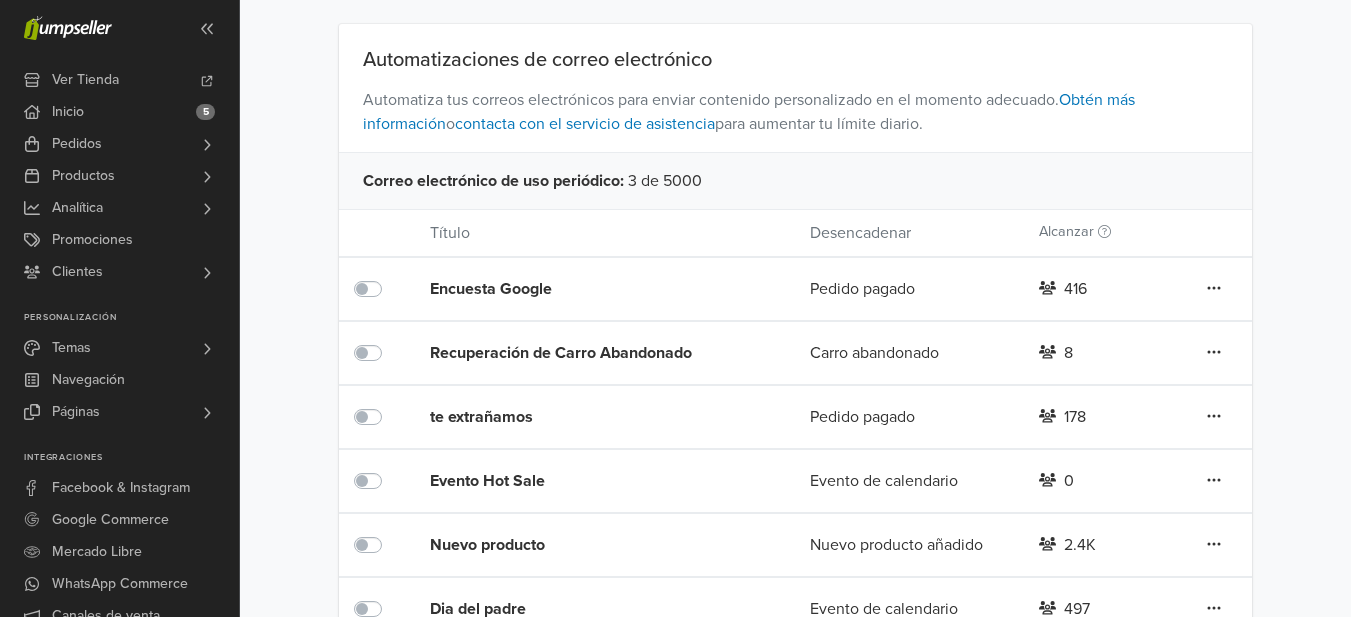 scroll, scrollTop: 283, scrollLeft: 0, axis: vertical 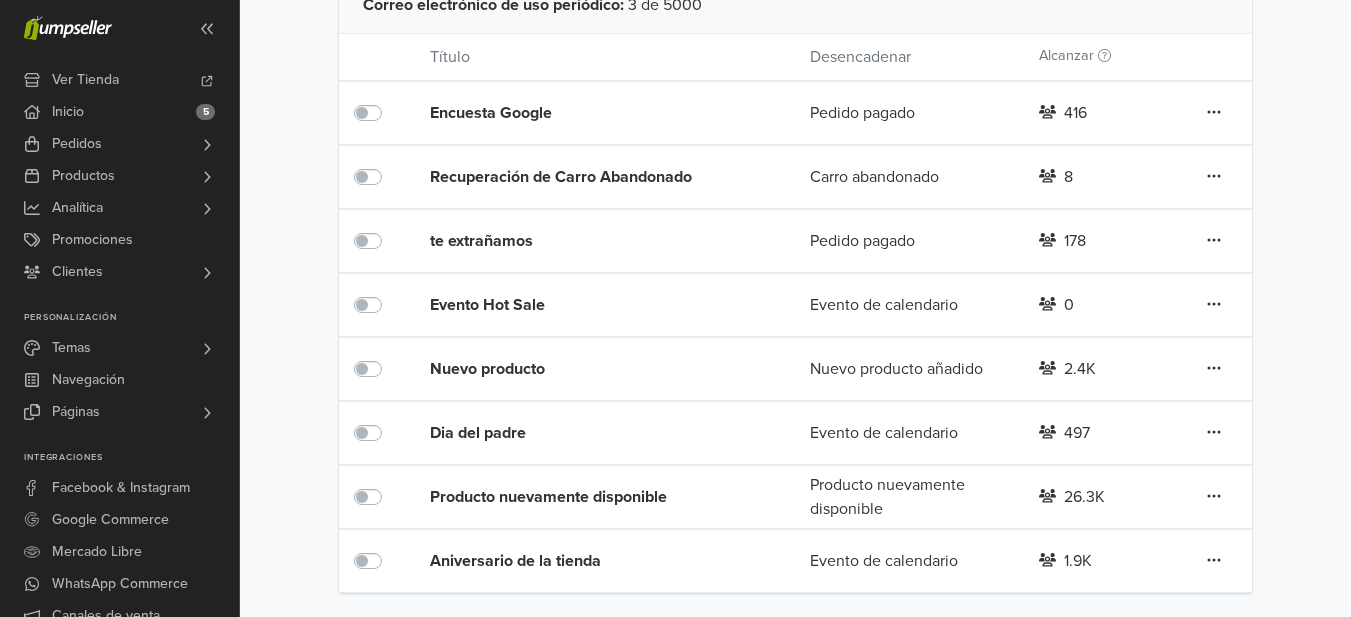 click at bounding box center [390, 485] 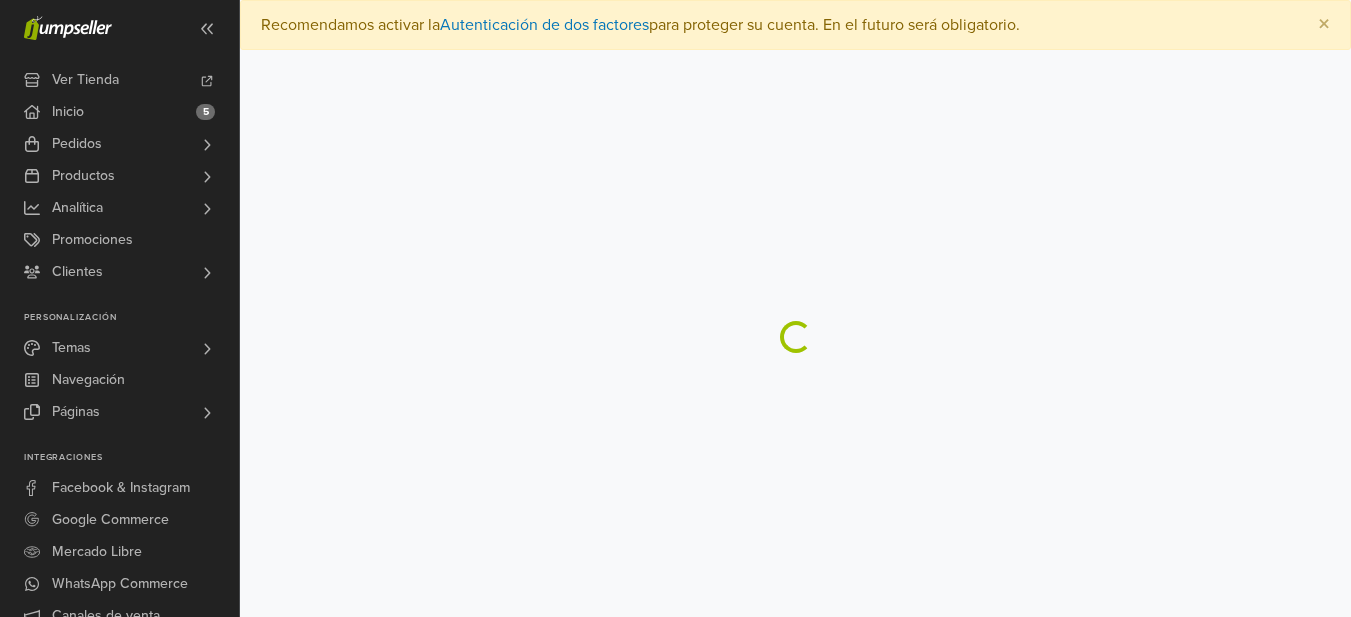 scroll, scrollTop: 0, scrollLeft: 0, axis: both 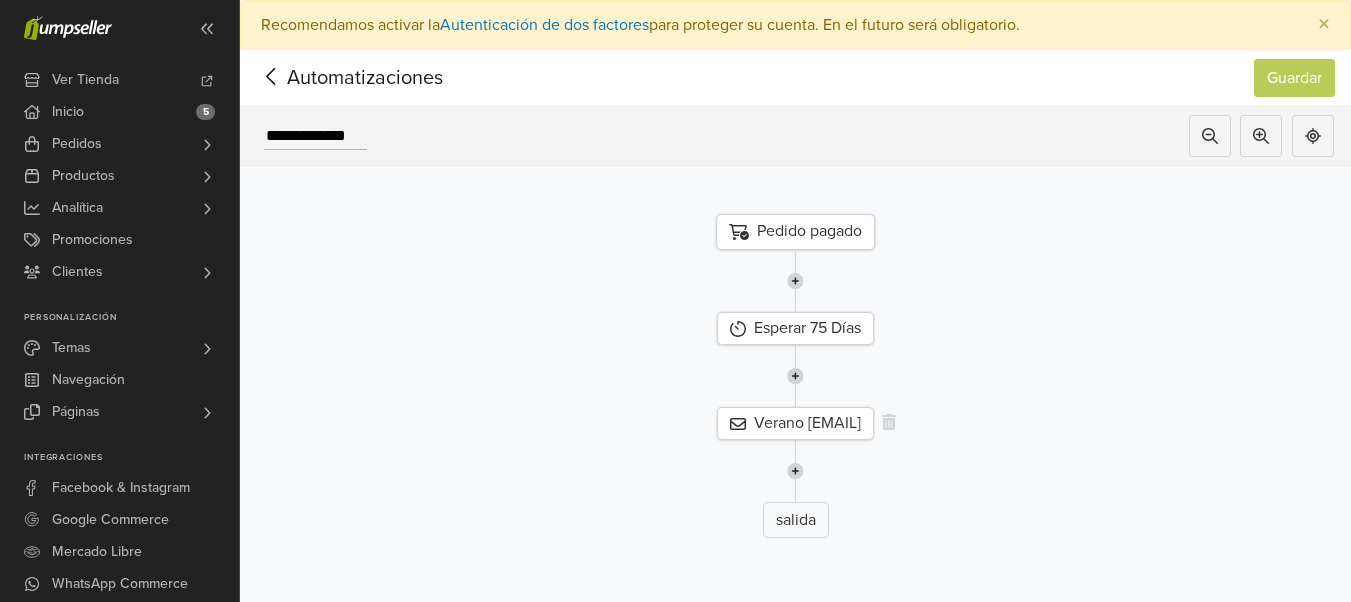 click on "Verano [EMAIL]" at bounding box center (795, 423) 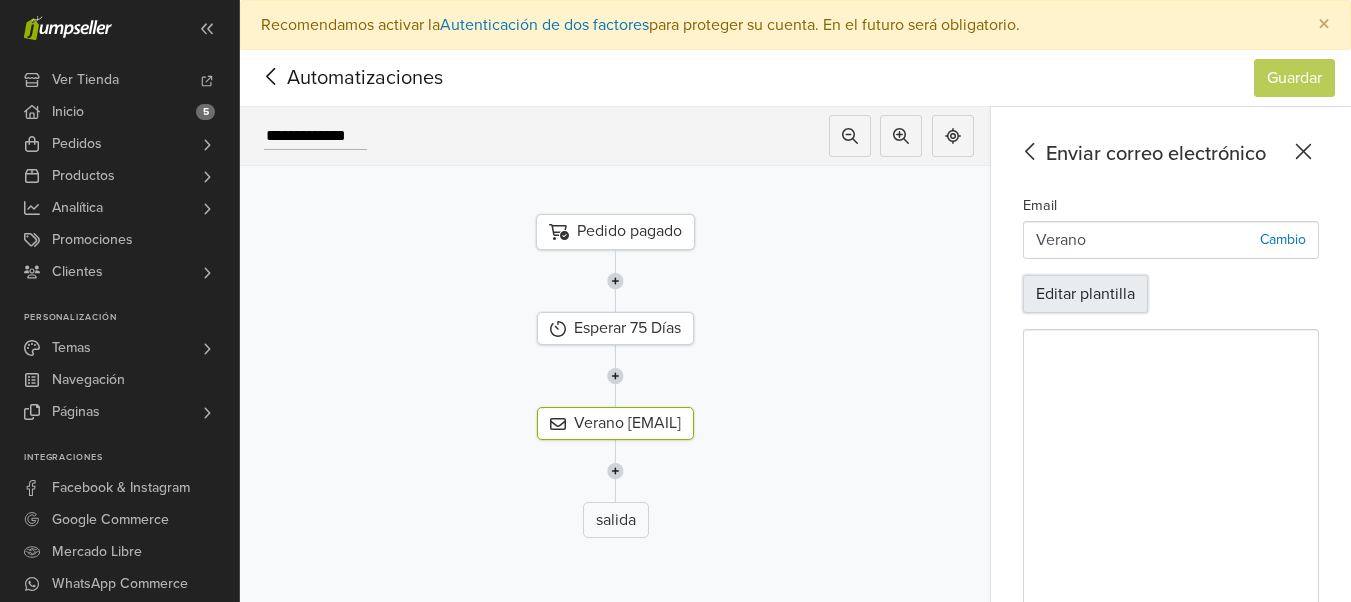 click on "Editar plantilla" at bounding box center (1085, 294) 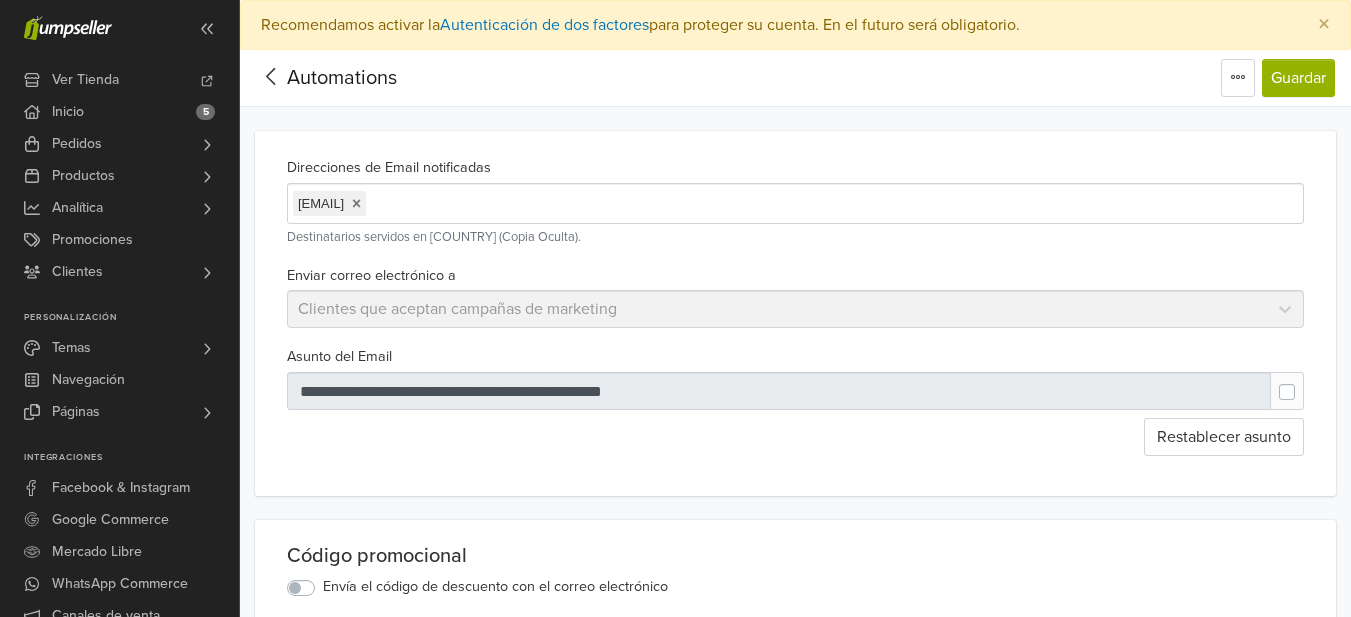 scroll, scrollTop: 0, scrollLeft: 0, axis: both 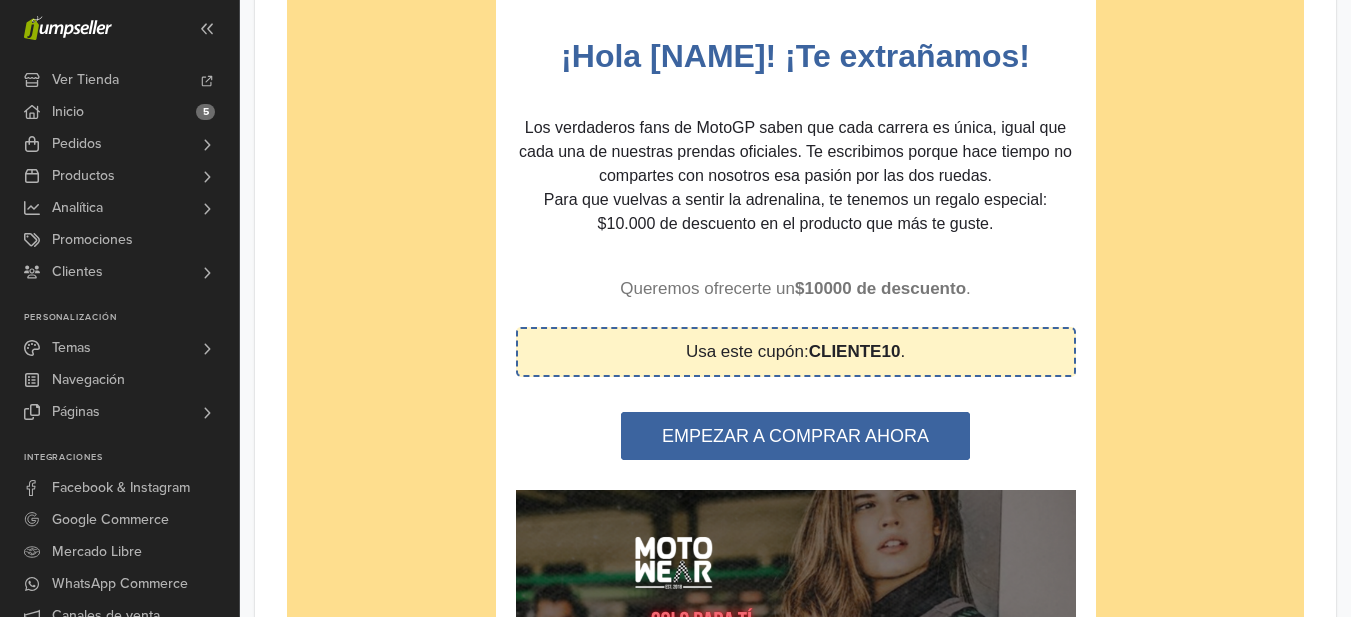 click at bounding box center (796, 725) 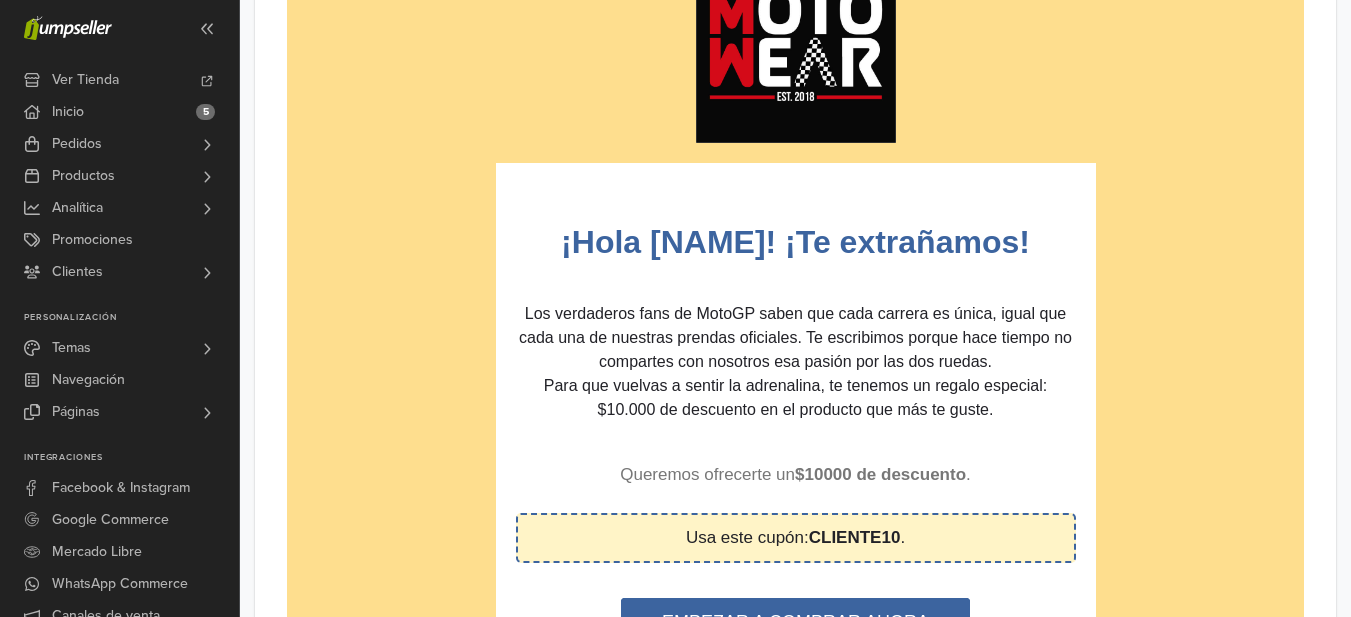 scroll, scrollTop: 900, scrollLeft: 0, axis: vertical 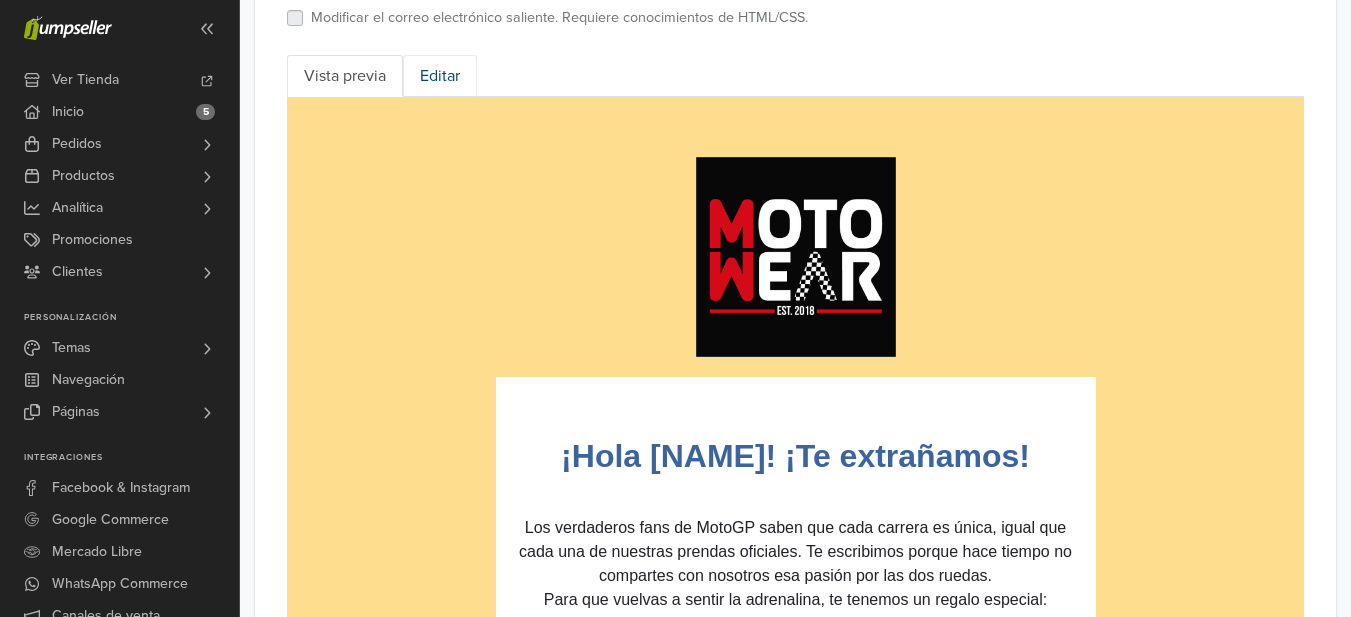 click on "Editar" at bounding box center [440, 76] 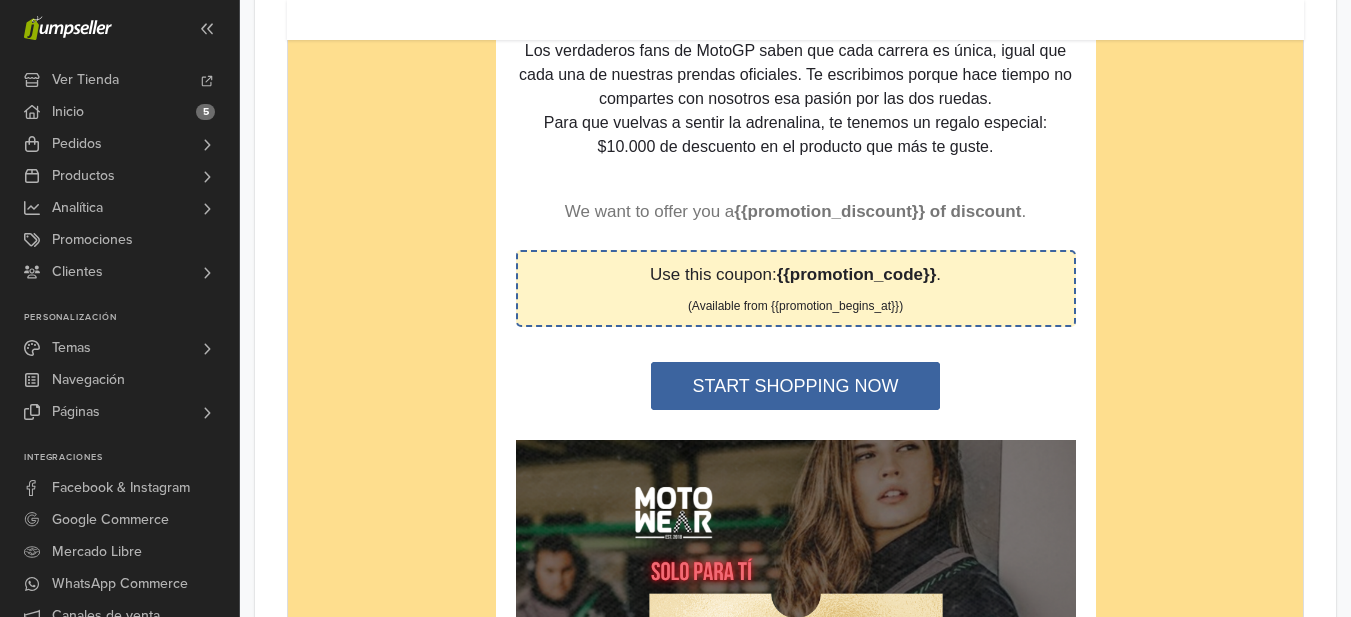 scroll, scrollTop: 1300, scrollLeft: 0, axis: vertical 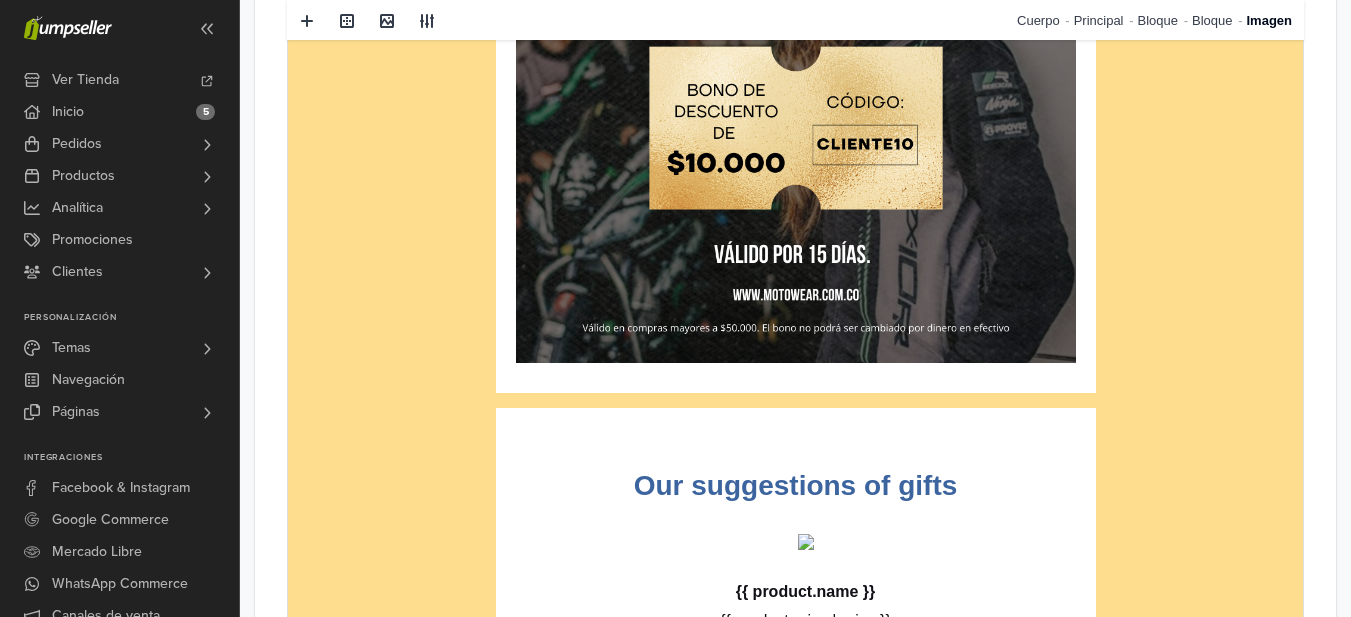 click on "hidden text hidden text ¡Hola [NAME]! ¡Te extrañamos! hidden text Los verdaderos fans de MotoGP saben que cada carrera es única, igual que cada una de nuestras prendas oficiales. Te escribimos porque hace tiempo no compartes con nosotros esa pasión por las dos ruedas. ﻿Para que vuelvas a sentir la adrenalina, te tenemos un regalo especial: $10.000 de descuento en el producto que más te guste.
hidden text
We want to offer you a  {{promotion_discount}} of discount .
hidden text hidden text" at bounding box center (795, 57) 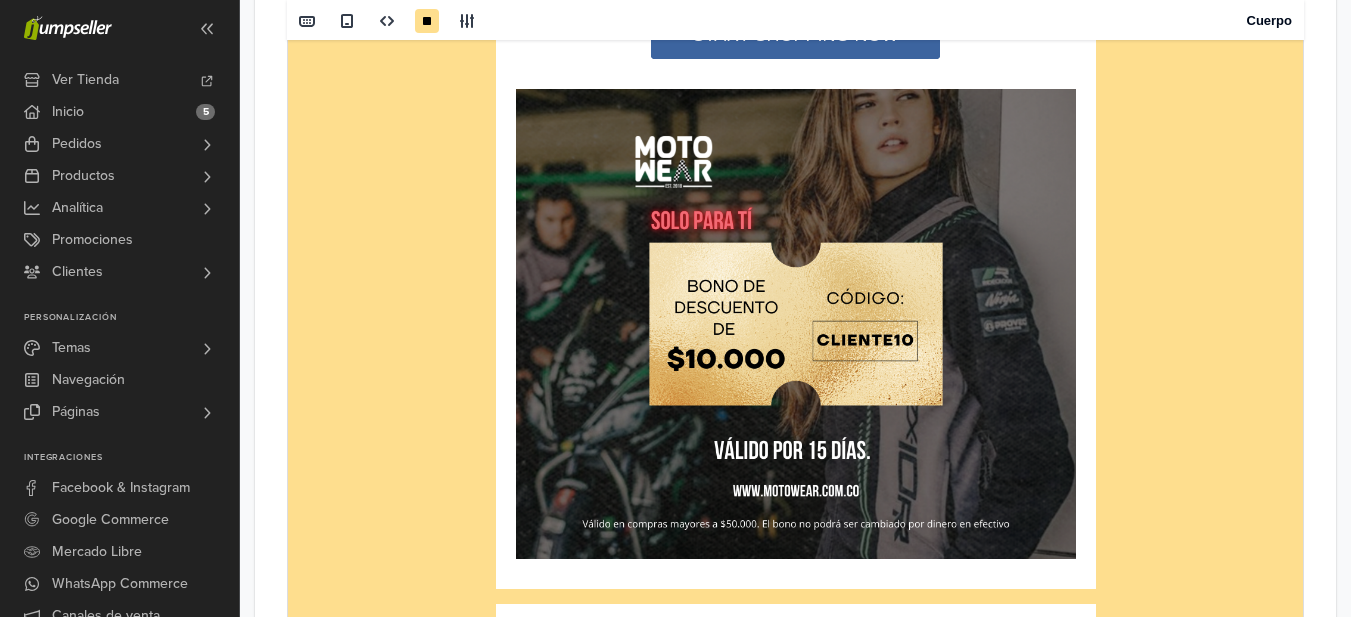 scroll, scrollTop: 1600, scrollLeft: 0, axis: vertical 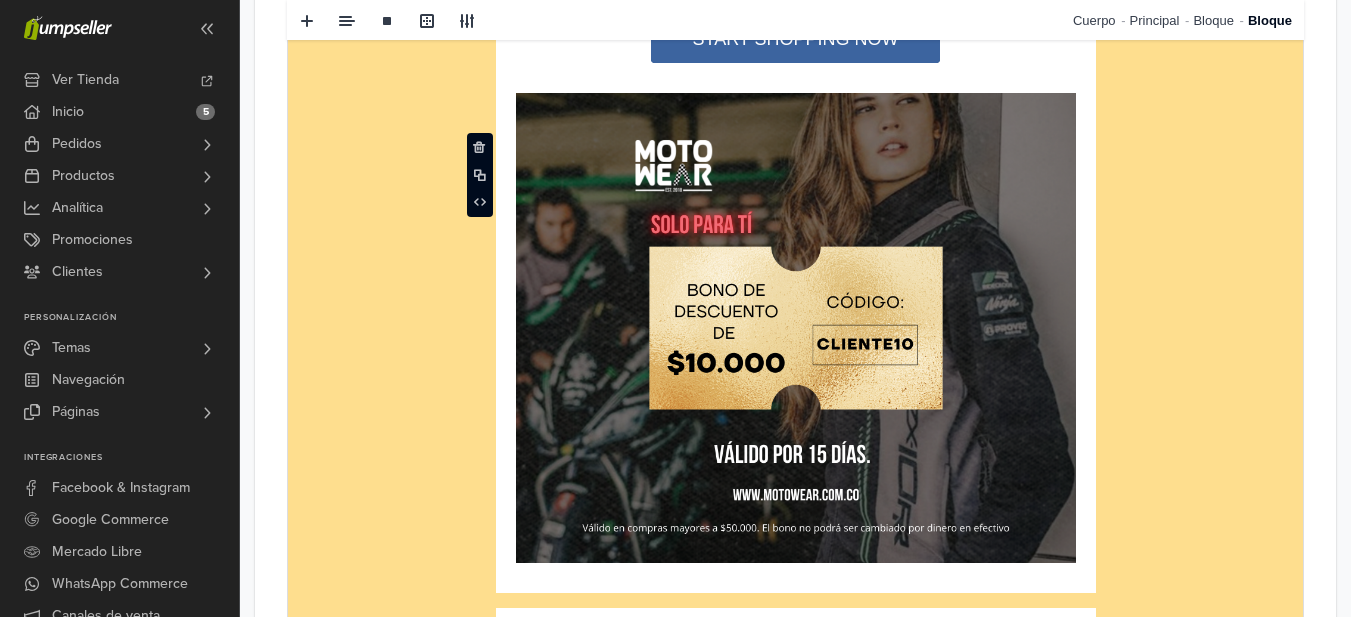 click on "hidden text" at bounding box center [796, 343] 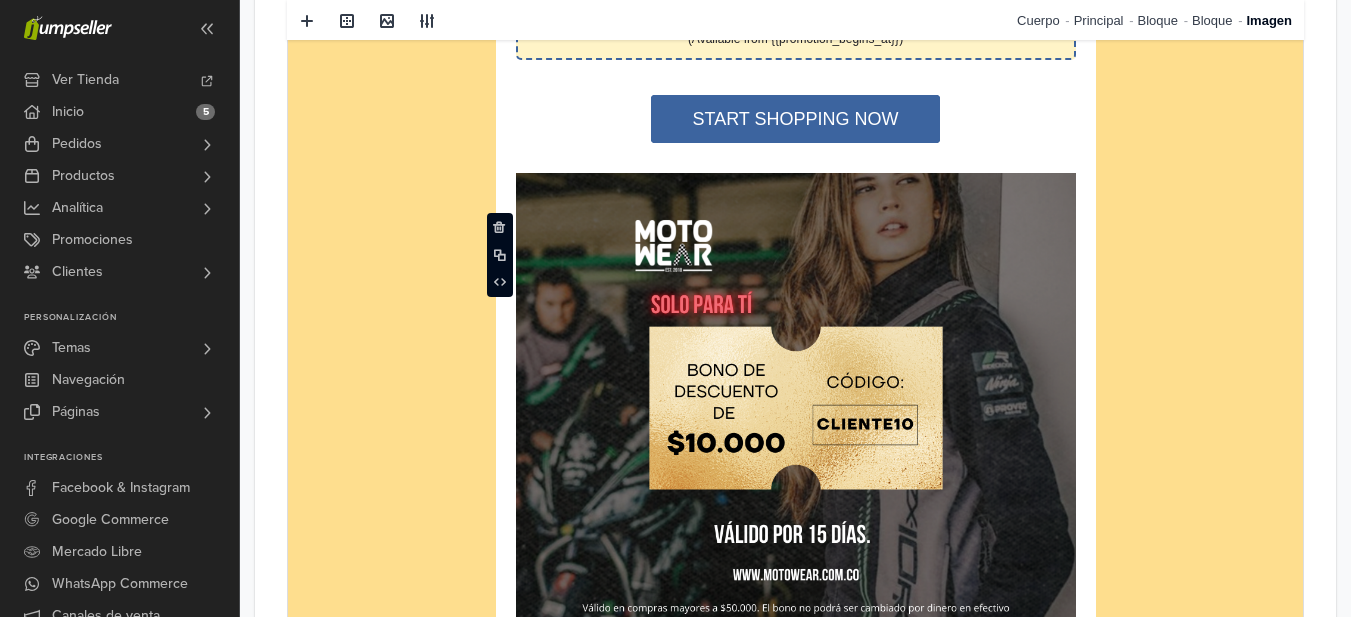 scroll, scrollTop: 1400, scrollLeft: 0, axis: vertical 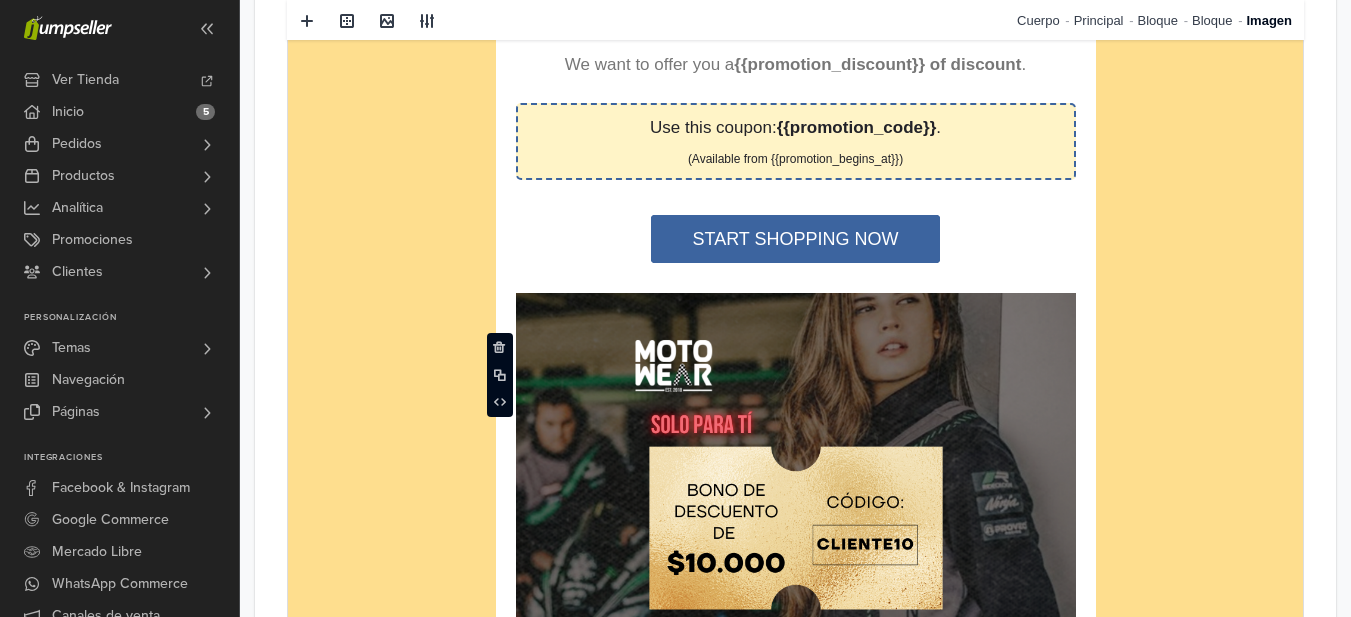 click on "hidden text hidden text ¡Hola [NAME]! ¡Te extrañamos! hidden text Los verdaderos fans de MotoGP saben que cada carrera es única, igual que cada una de nuestras prendas oficiales. Te escribimos porque hace tiempo no compartes con nosotros esa pasión por las dos ruedas. ﻿Para que vuelvas a sentir la adrenalina, te tenemos un regalo especial: $10.000 de descuento en el producto que más te guste.
hidden text
We want to offer you a  {{promotion_discount}} of discount .
hidden text hidden text" at bounding box center (795, 457) 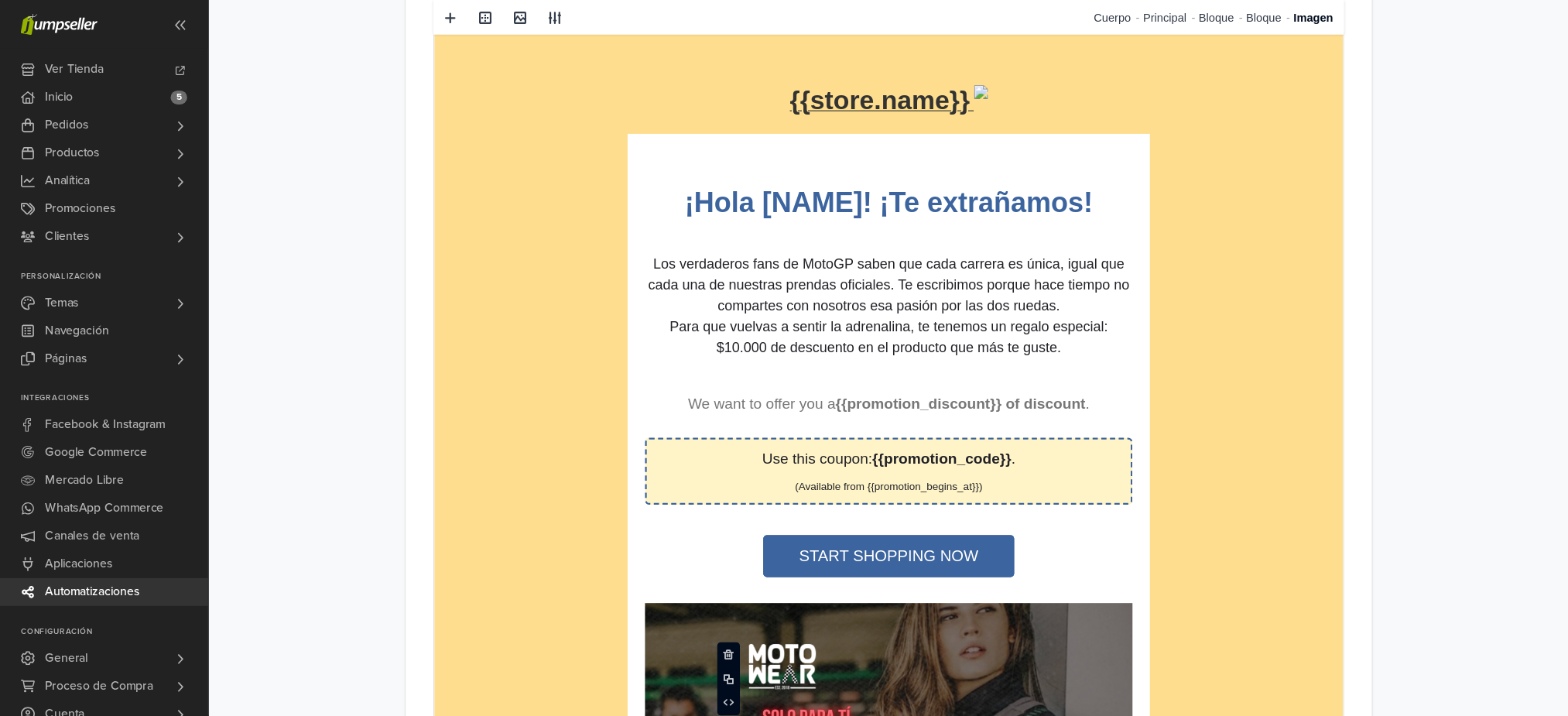 scroll, scrollTop: 774, scrollLeft: 0, axis: vertical 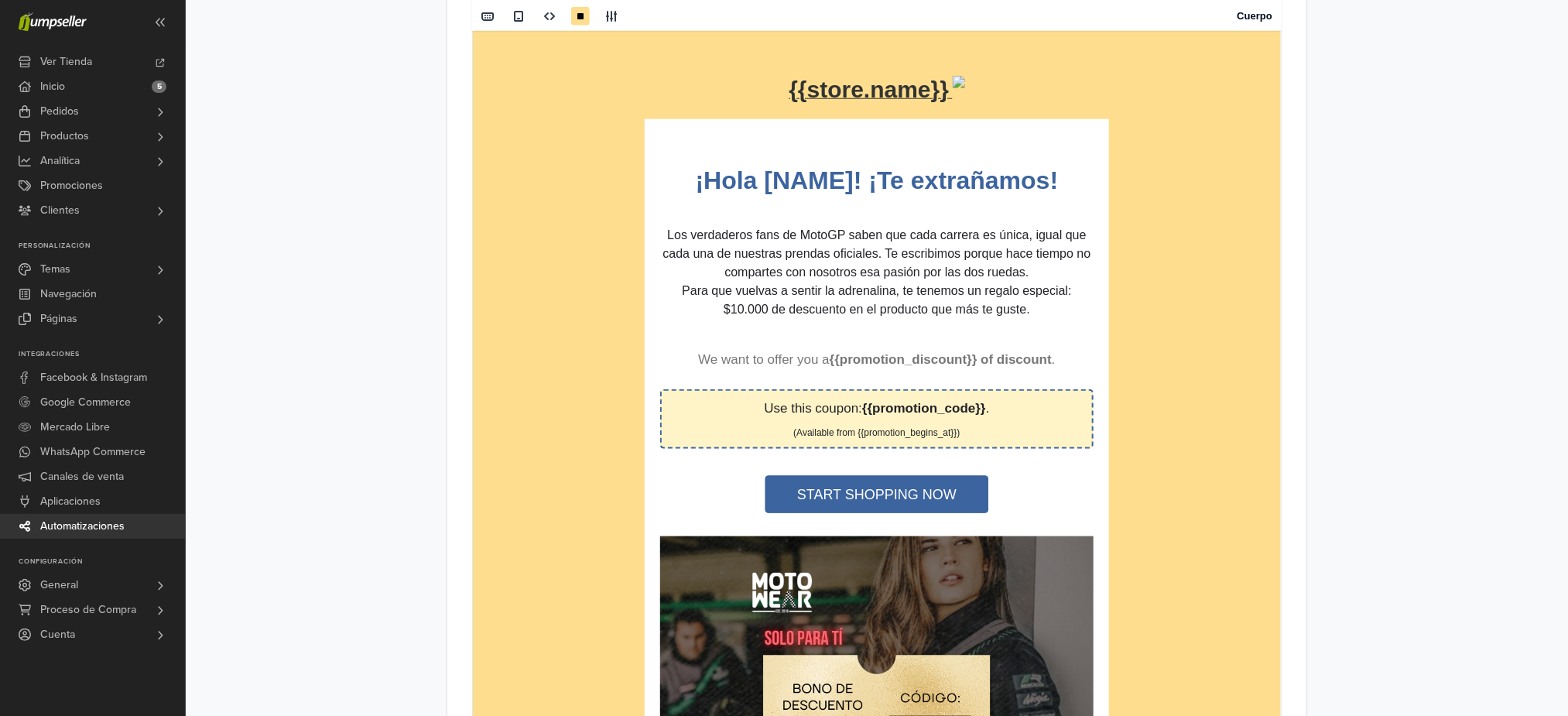 drag, startPoint x: 1046, startPoint y: 331, endPoint x: 1194, endPoint y: 494, distance: 220.1658 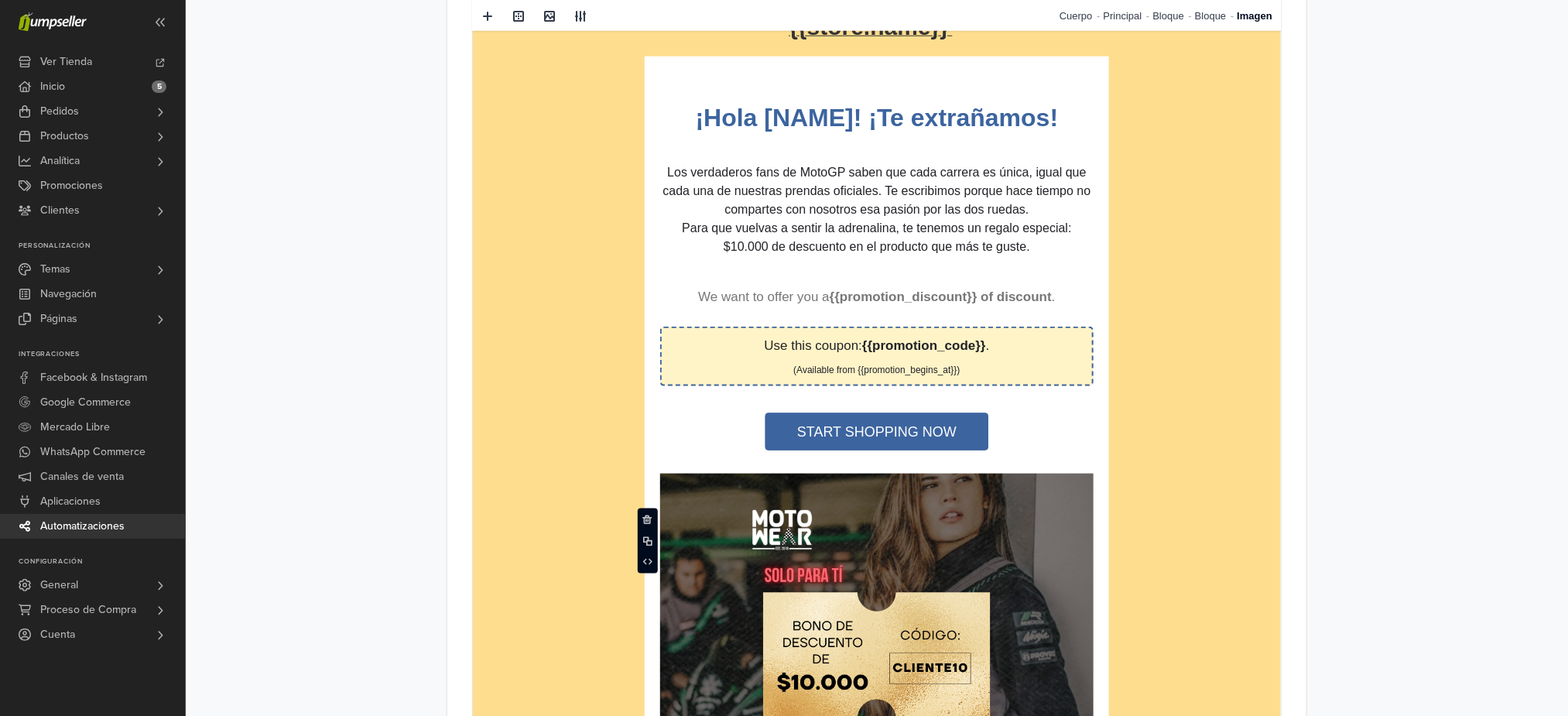 scroll, scrollTop: 890, scrollLeft: 0, axis: vertical 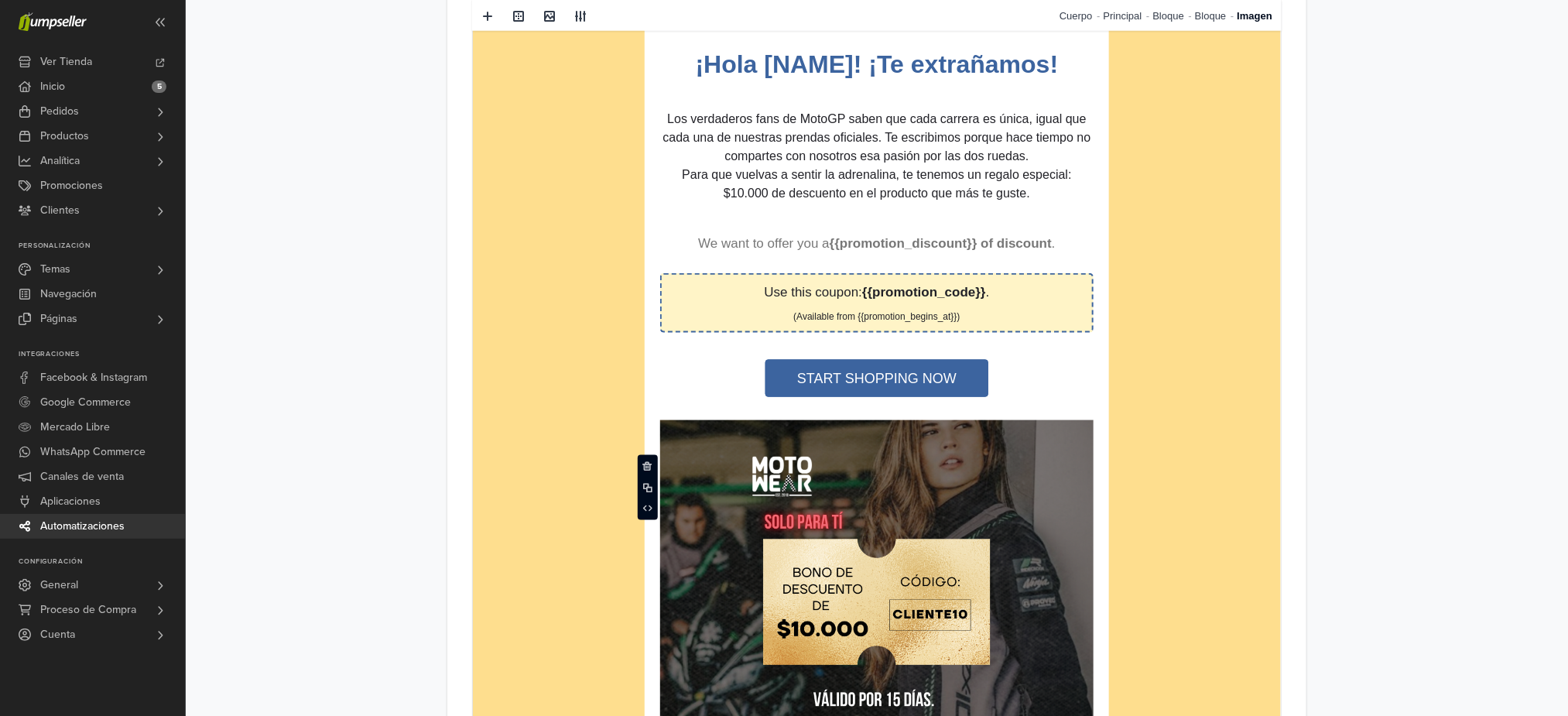 click on "hidden text hidden text ¡Hola [NAME]! ¡Te extrañamos! hidden text Los verdaderos fans de MotoGP saben que cada carrera es única, igual que cada una de nuestras prendas oficiales. Te escribimos porque hace tiempo no compartes con nosotros esa pasión por las dos ruedas. ﻿Para que vuelvas a sentir la adrenalina, te tenemos un regalo especial: $10.000 de descuento en el producto que más te guste.
hidden text
We want to offer you a  {{promotion_discount}} of discount .
hidden text hidden text" at bounding box center (876, 547) 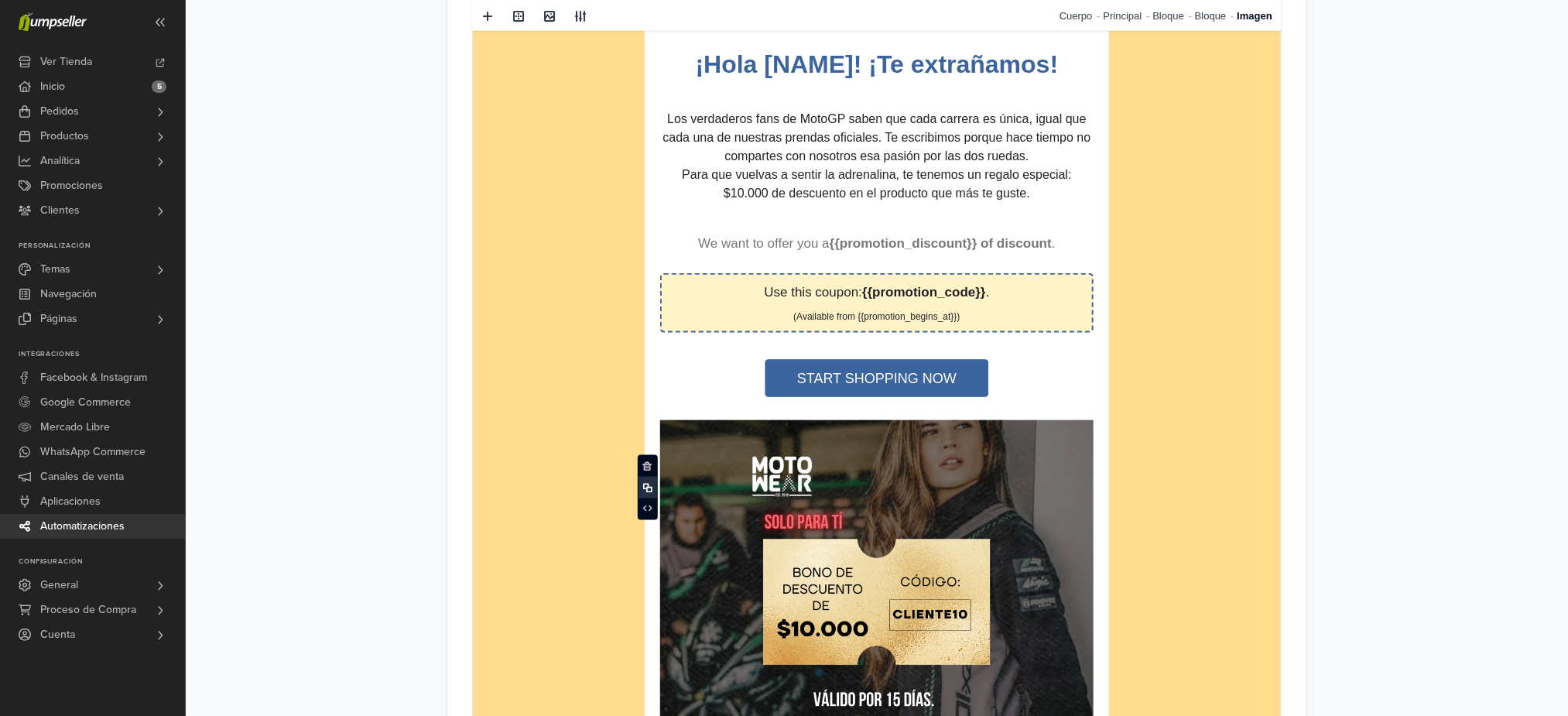 click at bounding box center (647, 488) 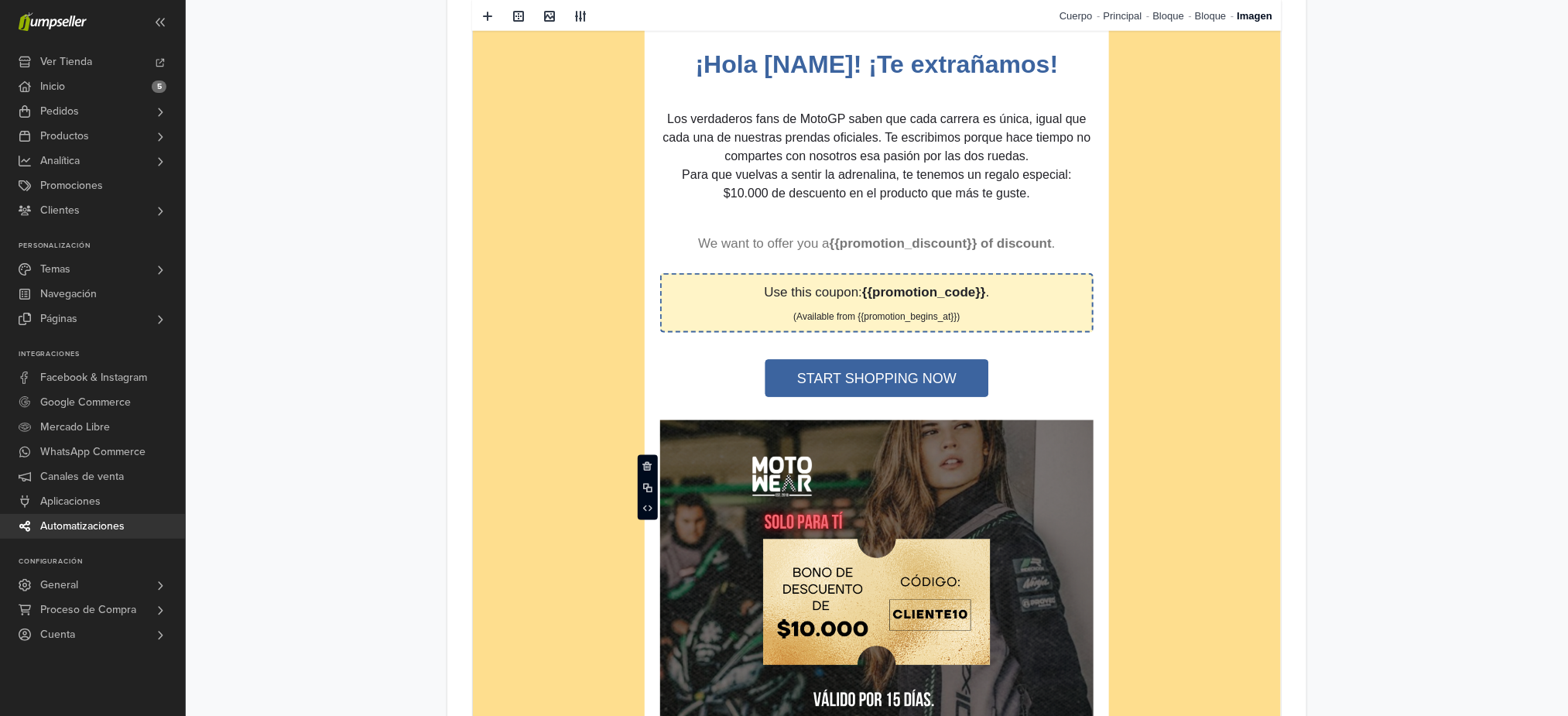 click at bounding box center [876, 602] 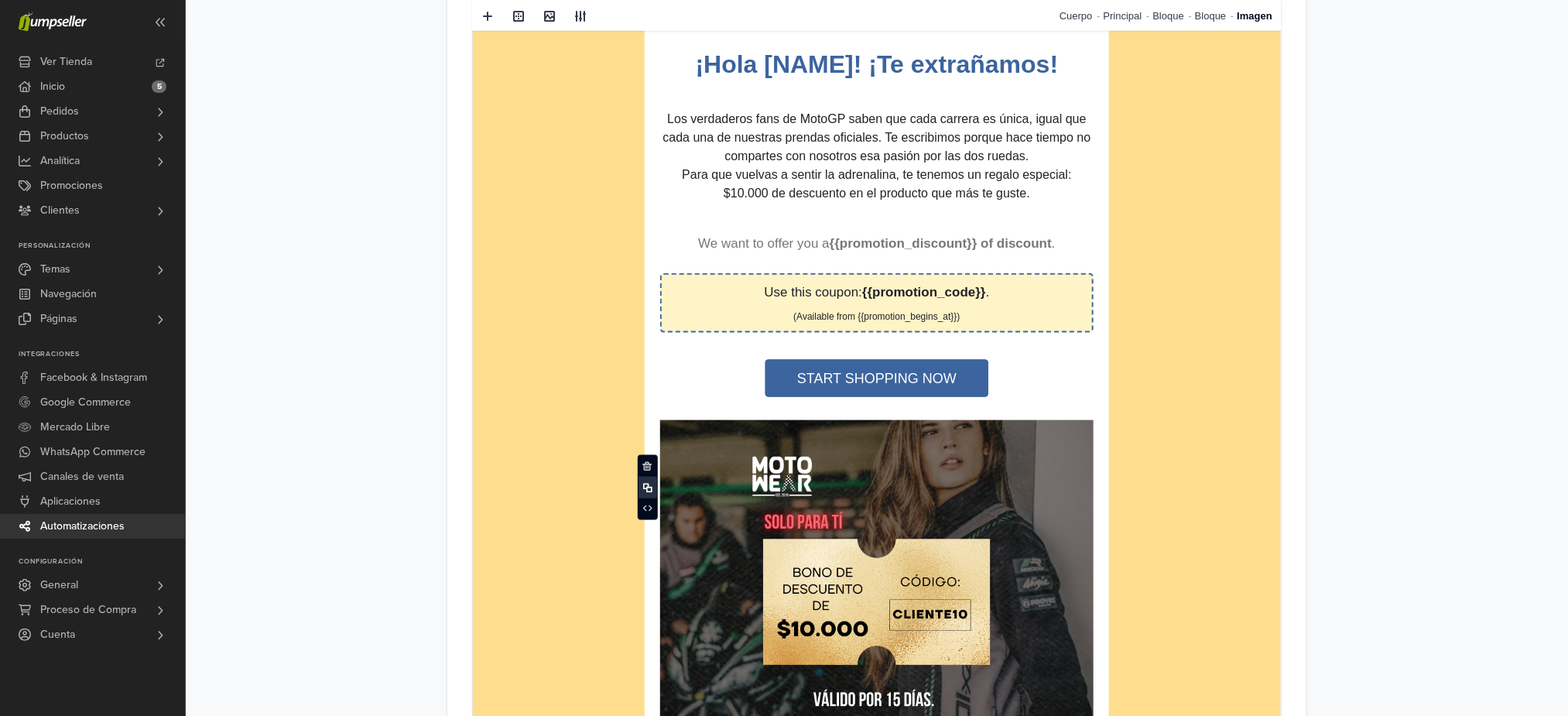 click at bounding box center [647, 488] 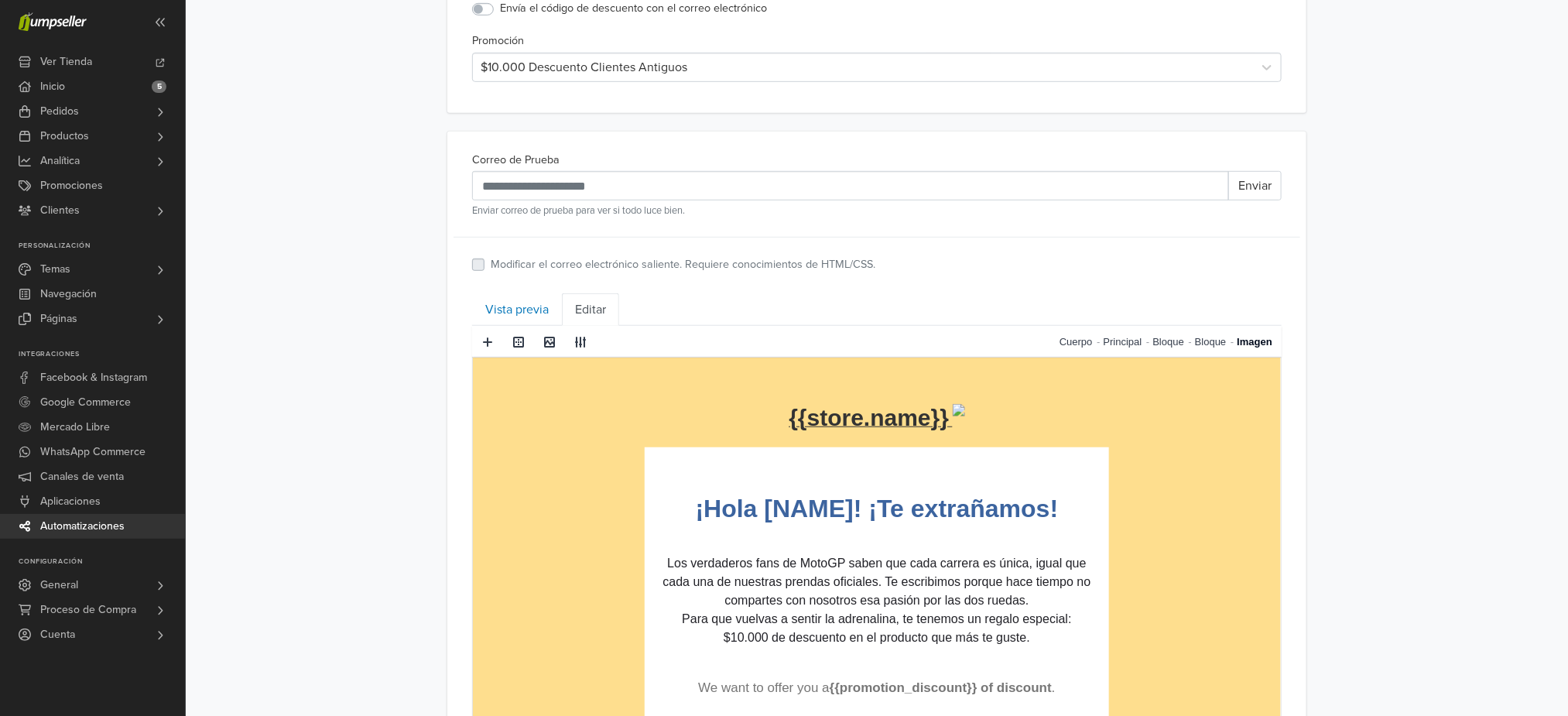 scroll, scrollTop: 426, scrollLeft: 0, axis: vertical 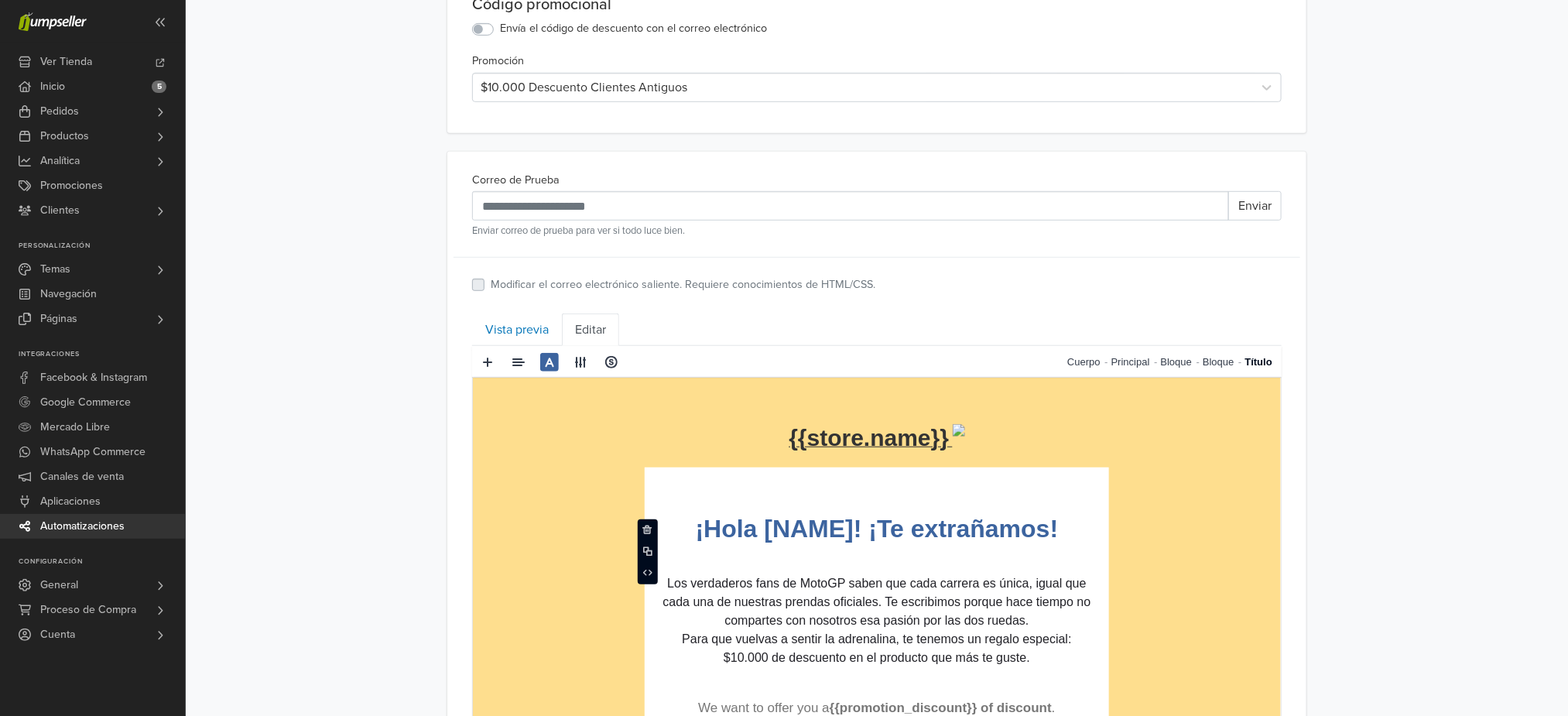 click on "¡Hola [NAME]! ¡Te extrañamos!" at bounding box center (876, 529) 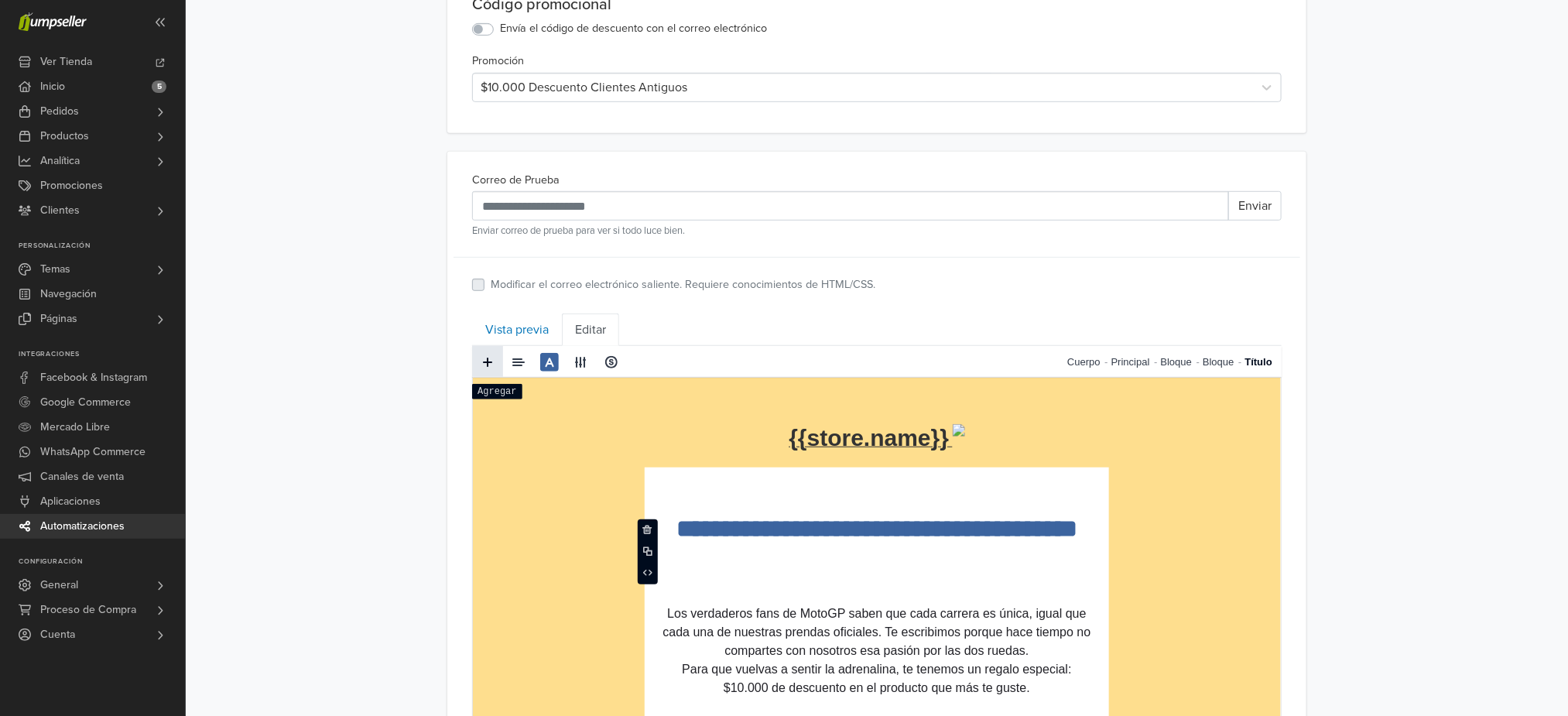 click at bounding box center [488, 362] 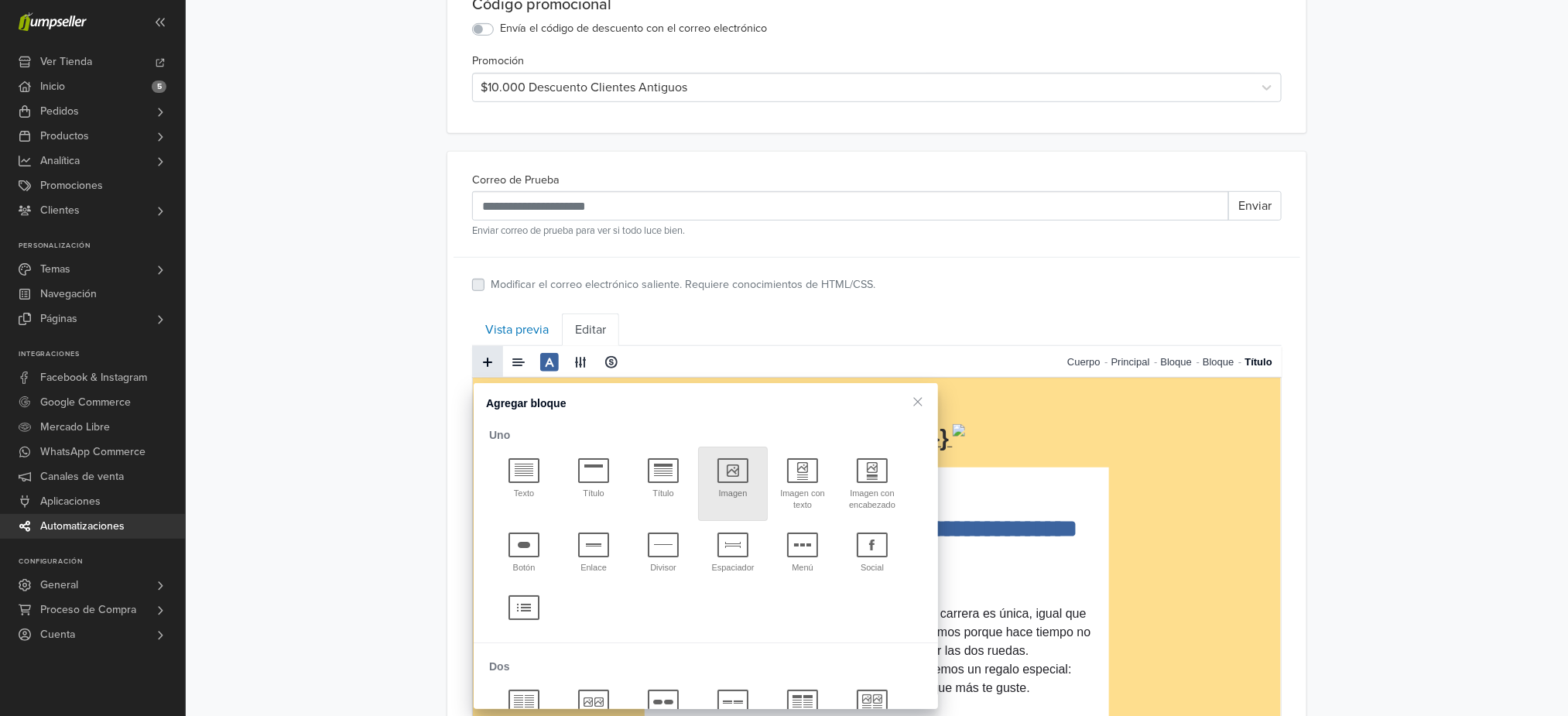 click at bounding box center (733, 471) 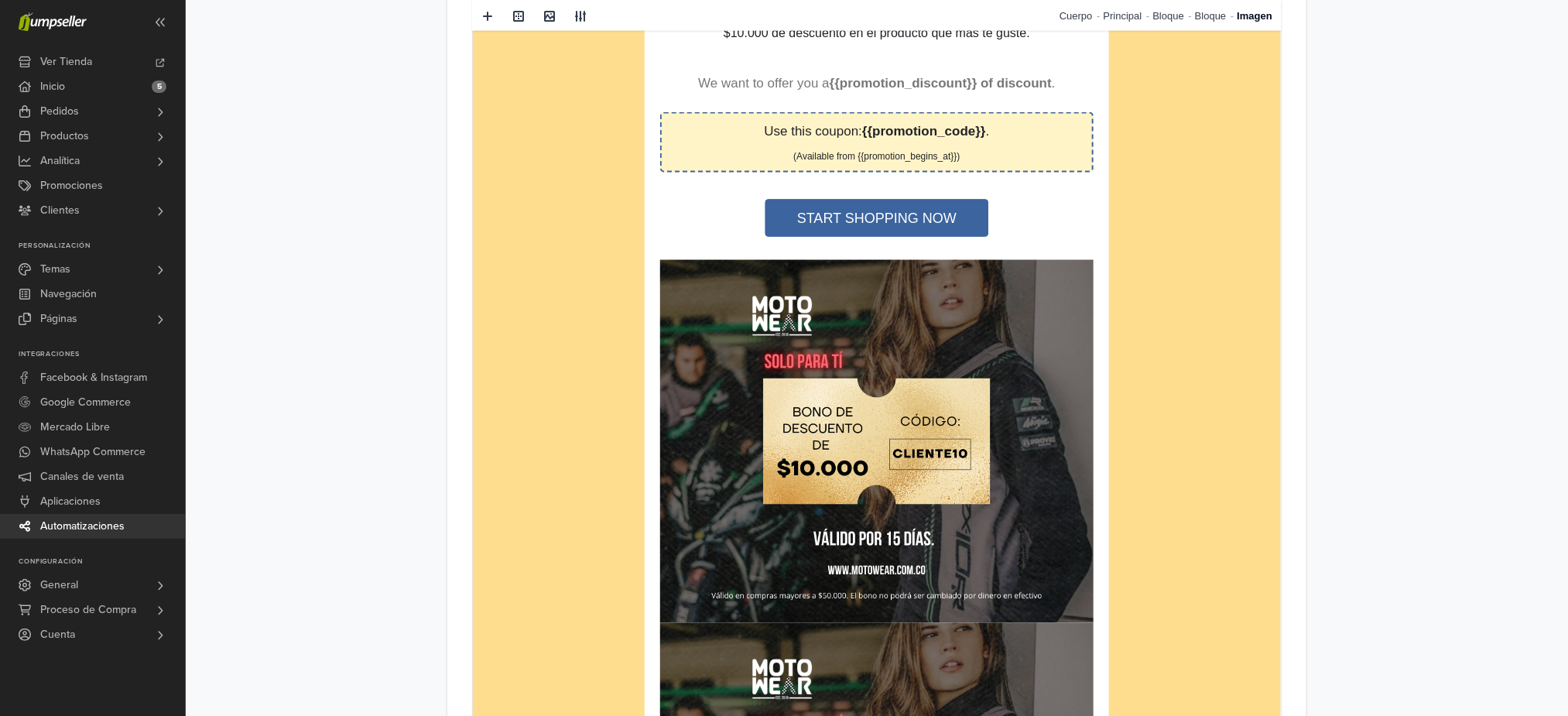 scroll, scrollTop: 1238, scrollLeft: 0, axis: vertical 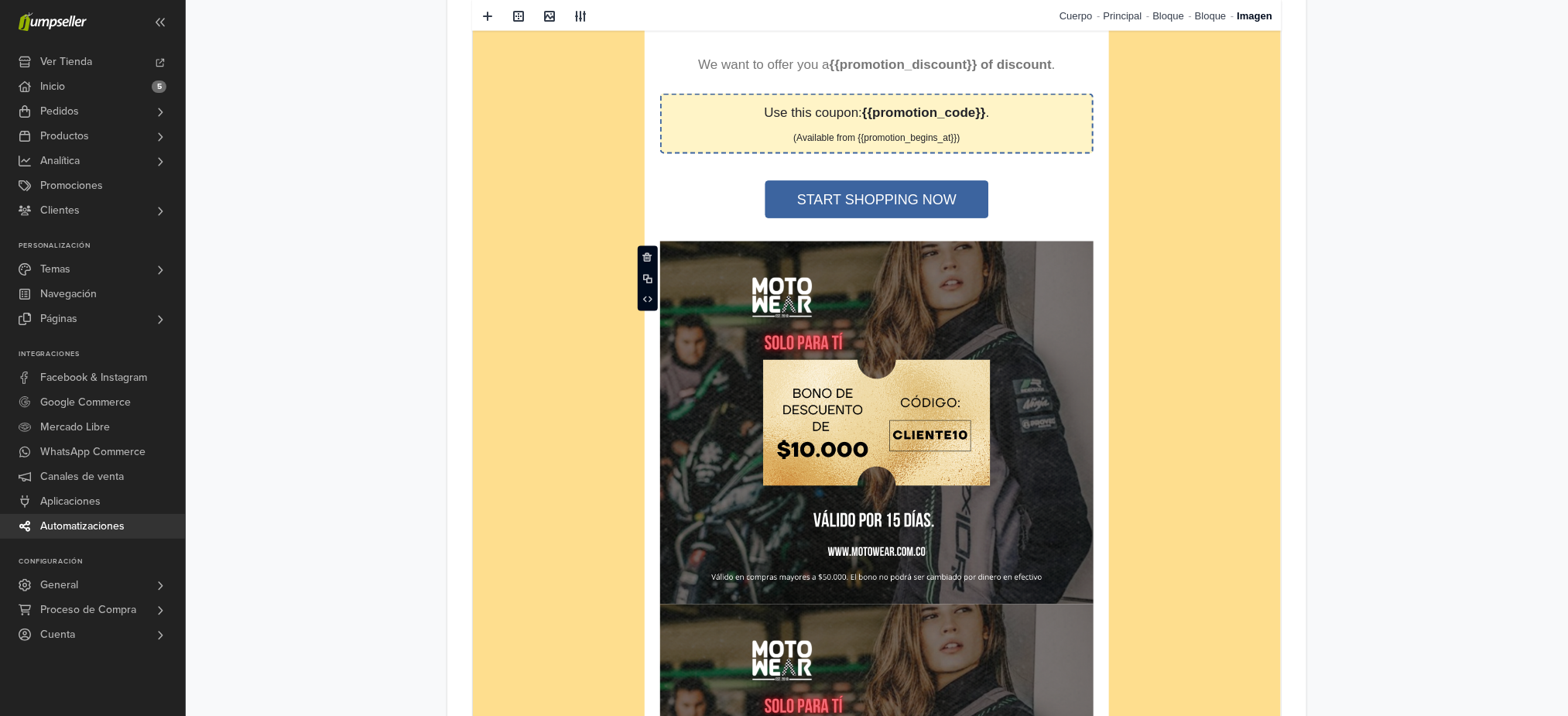 click at bounding box center (876, 423) 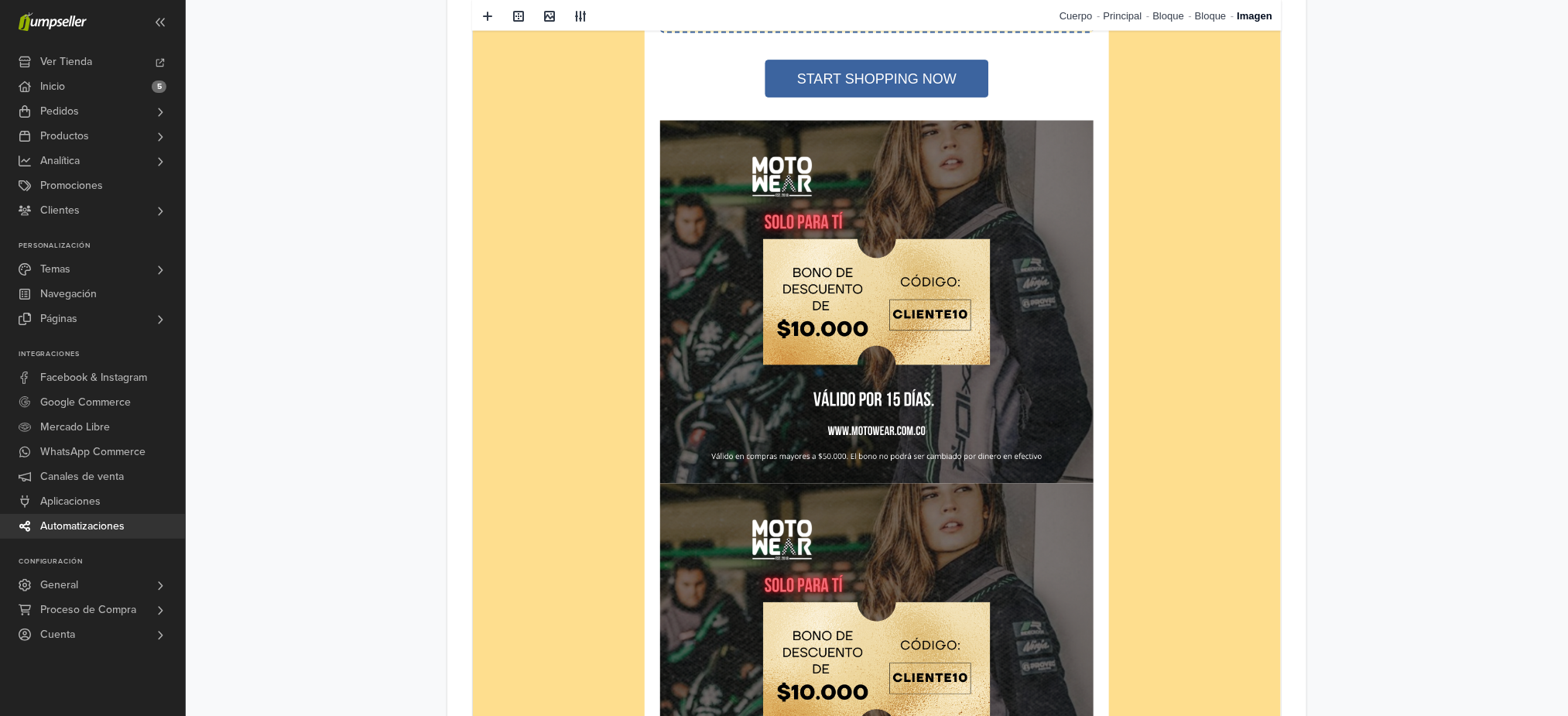 scroll, scrollTop: 1355, scrollLeft: 0, axis: vertical 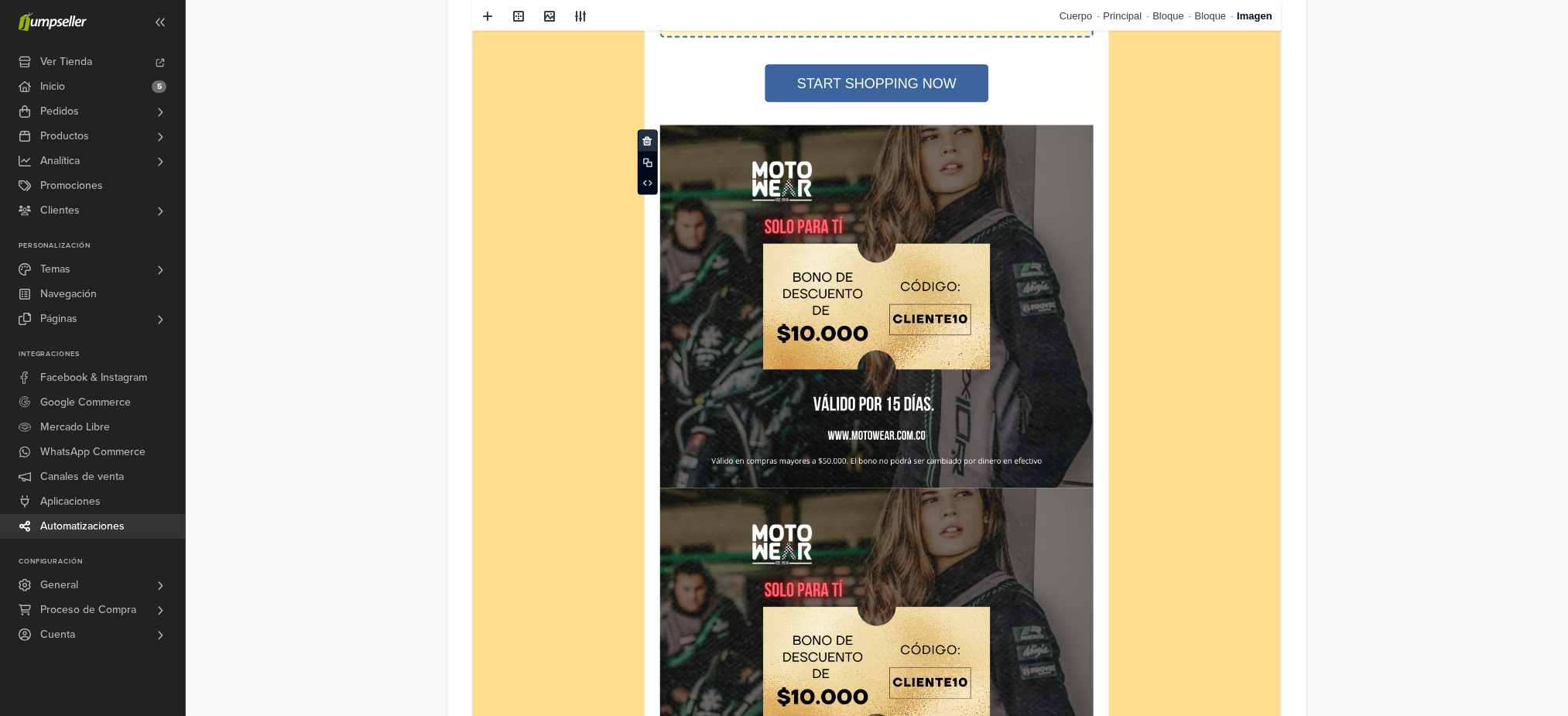 click at bounding box center (648, 141) 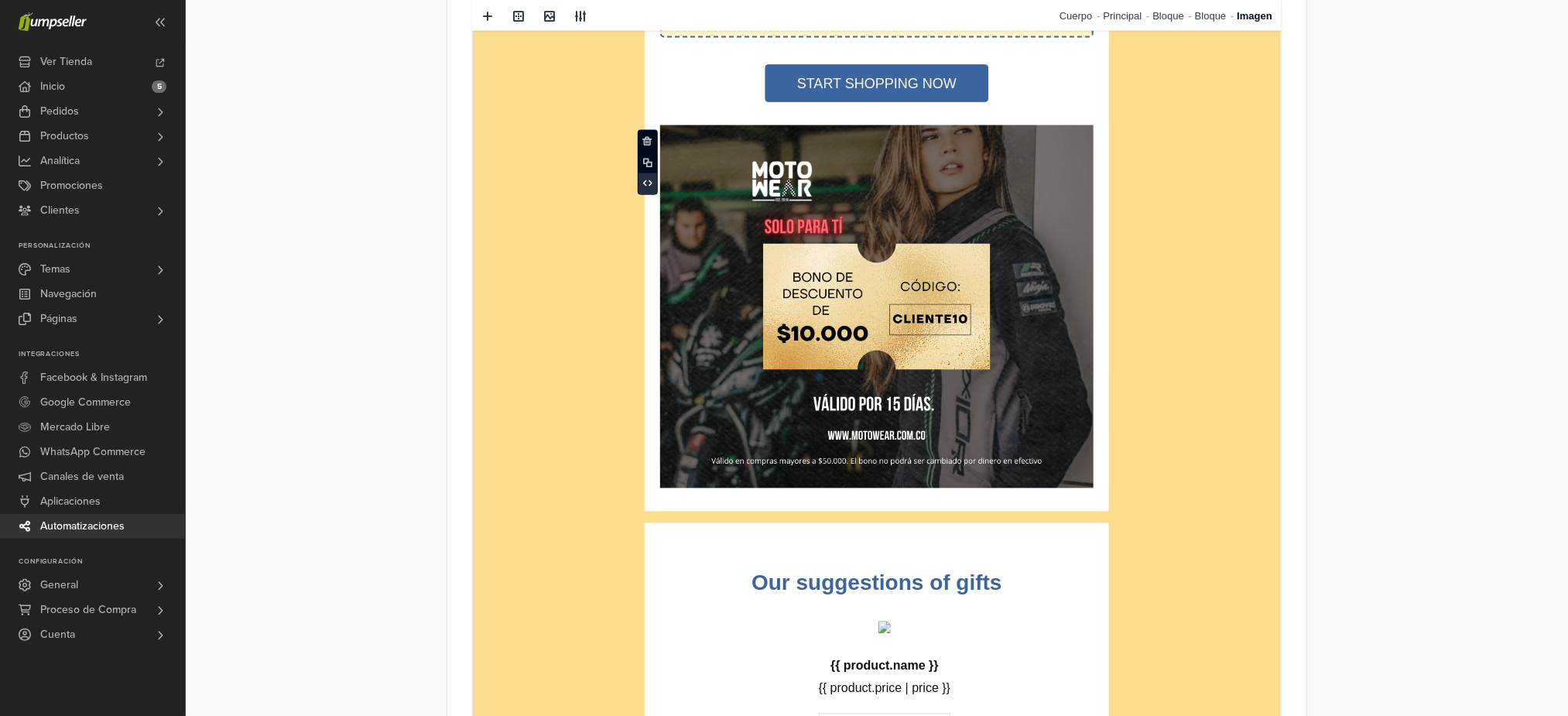 click 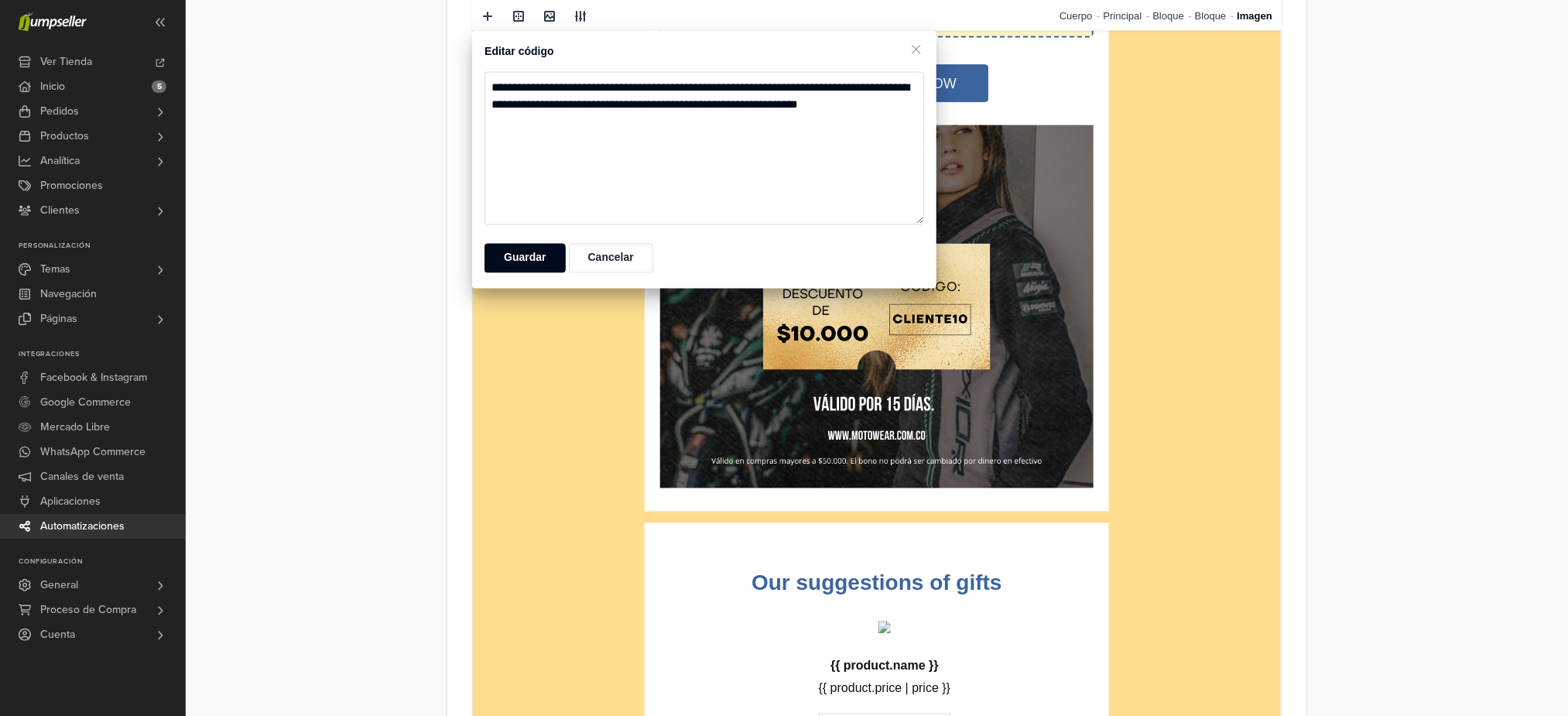 drag, startPoint x: 769, startPoint y: 128, endPoint x: 481, endPoint y: 82, distance: 291.65048 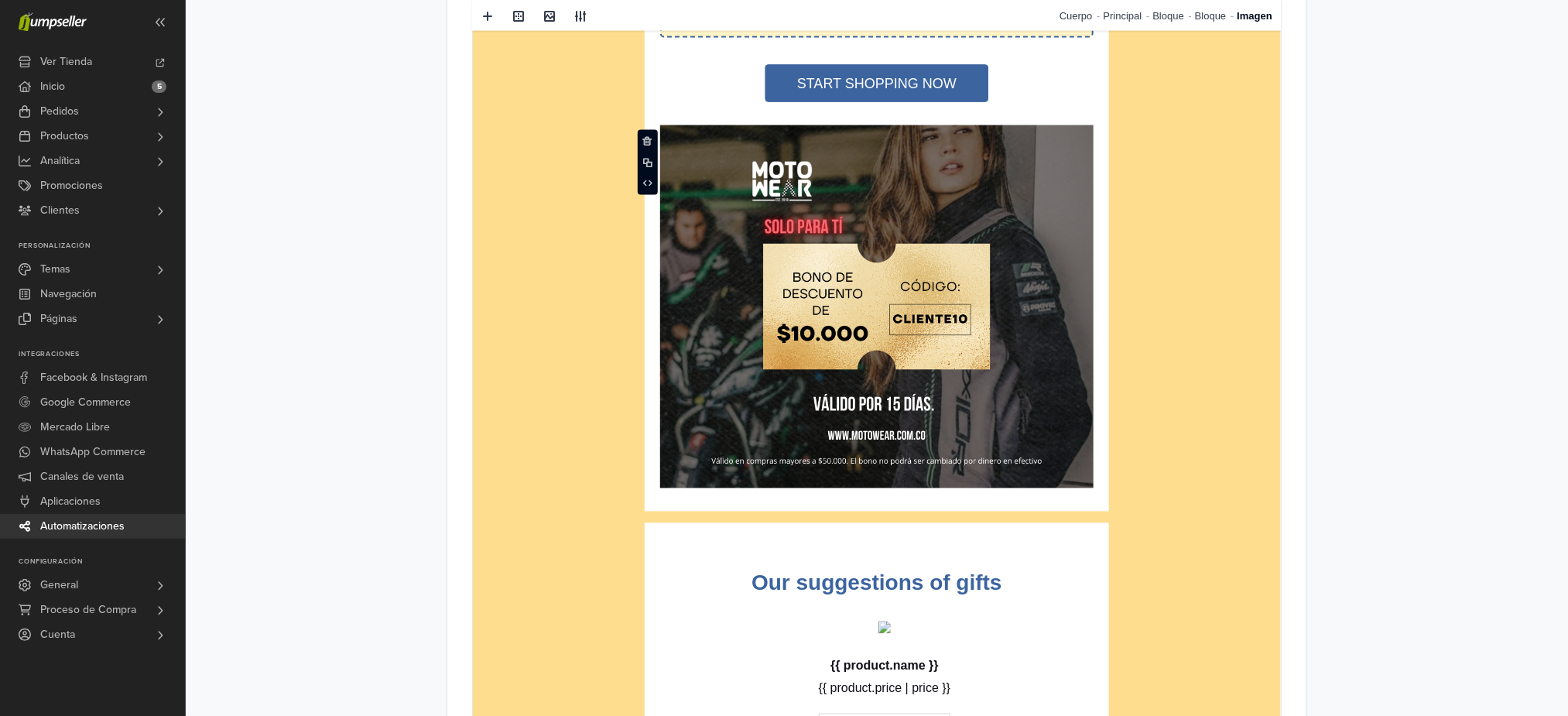 click on "**********" at bounding box center [876, 167] 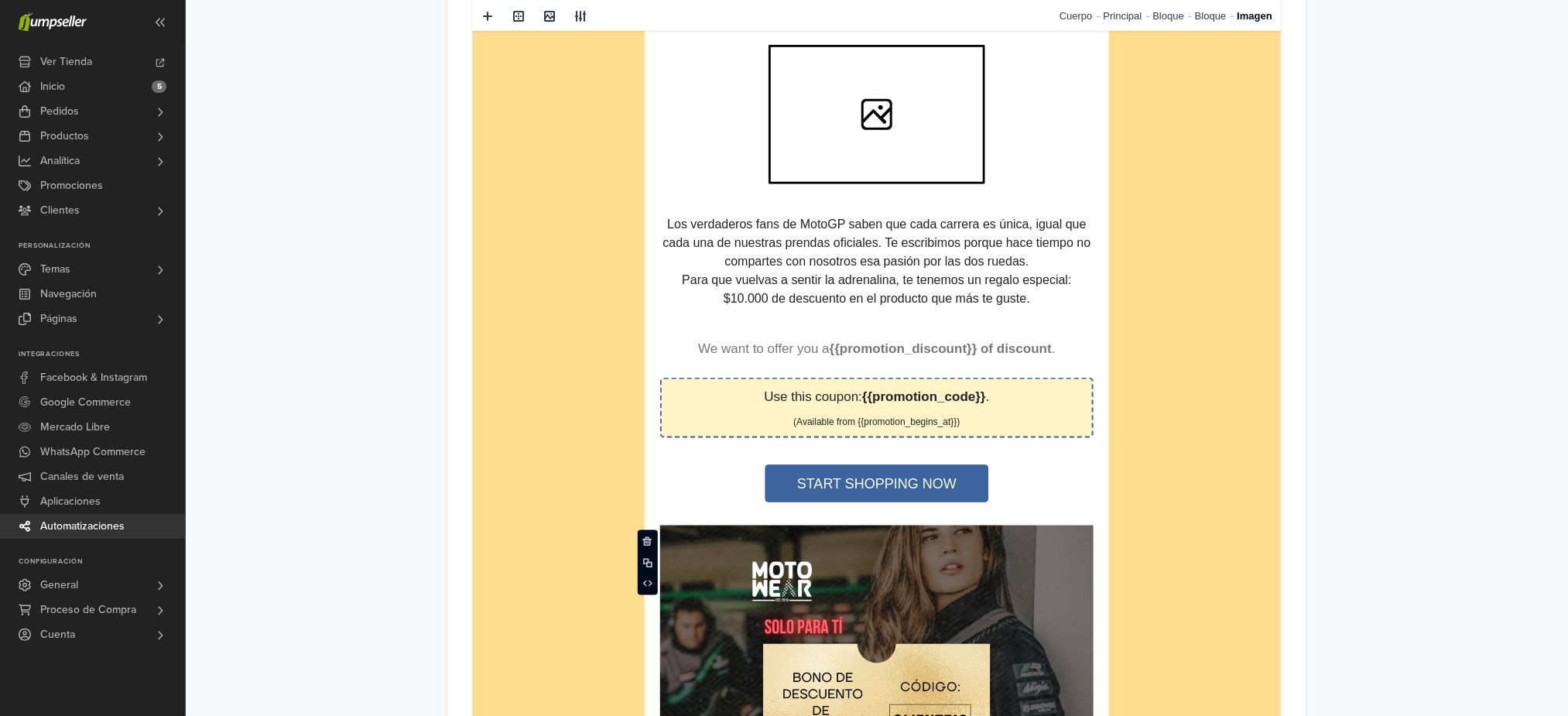 scroll, scrollTop: 774, scrollLeft: 0, axis: vertical 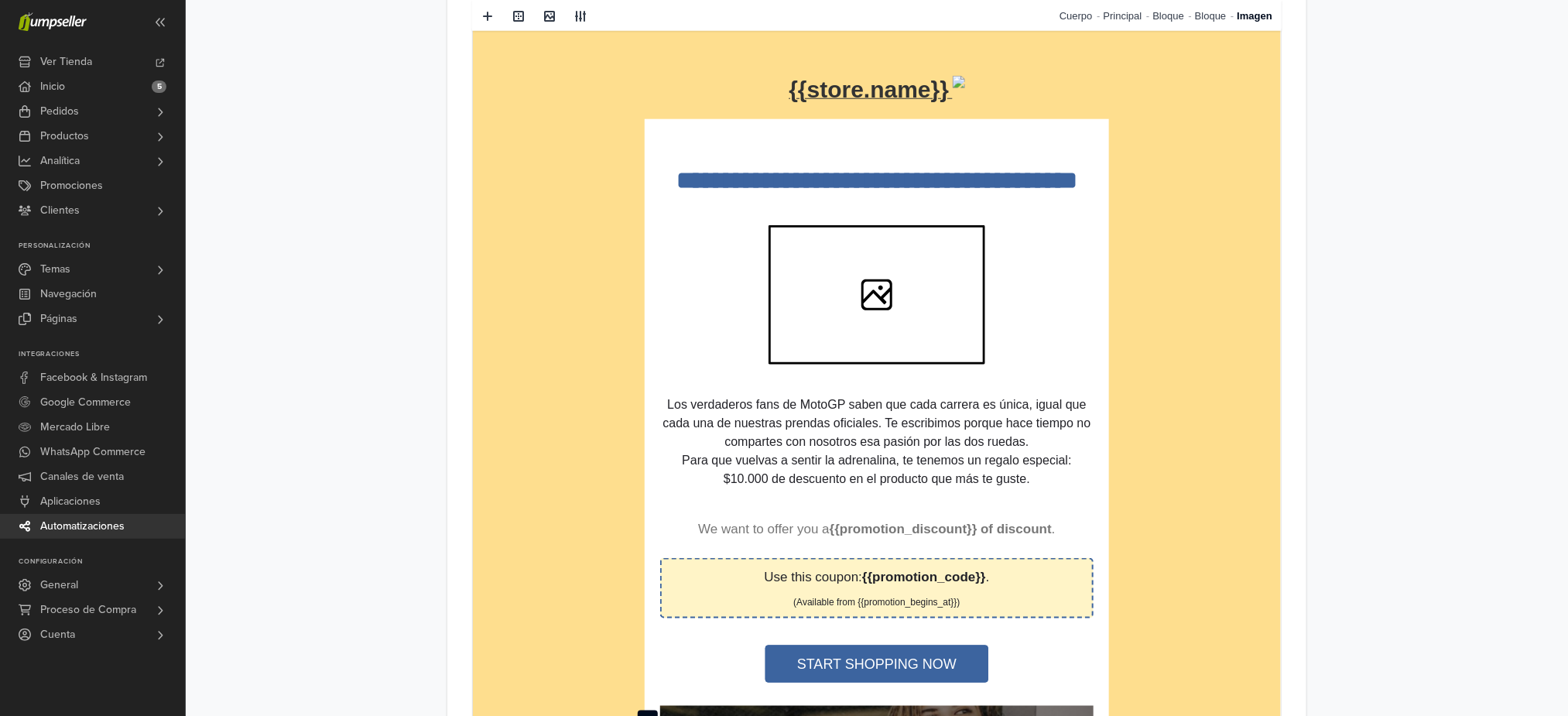 click 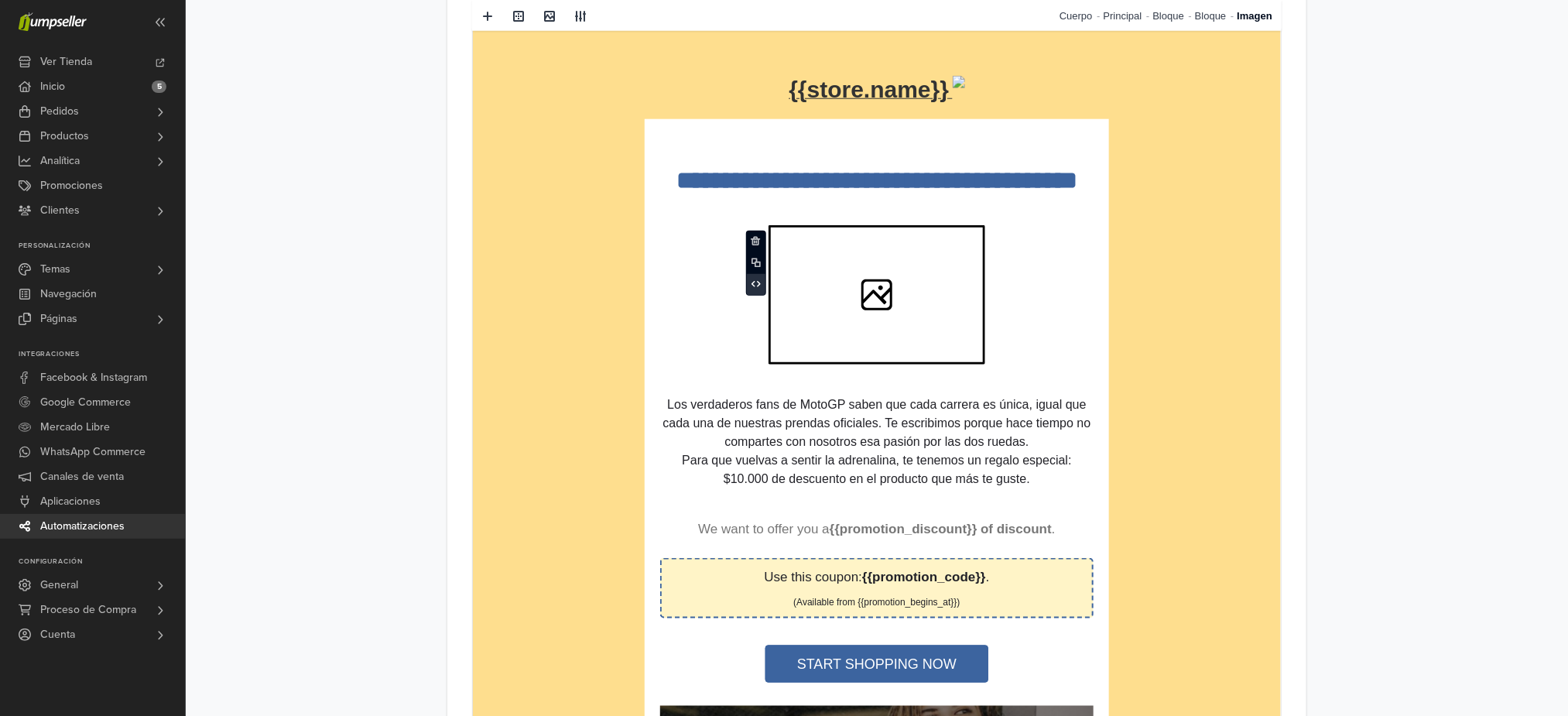 click 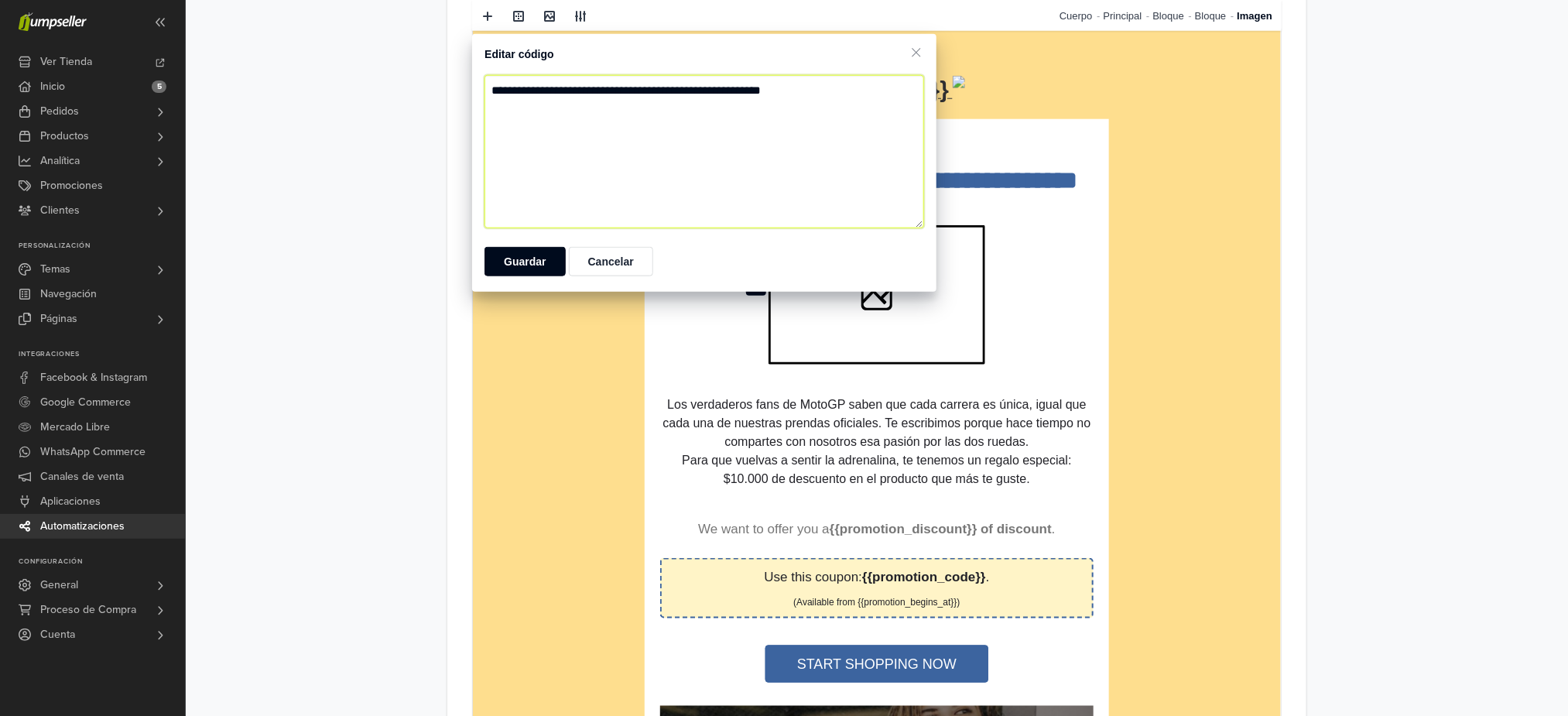 drag, startPoint x: 831, startPoint y: 95, endPoint x: 477, endPoint y: 98, distance: 354.01271 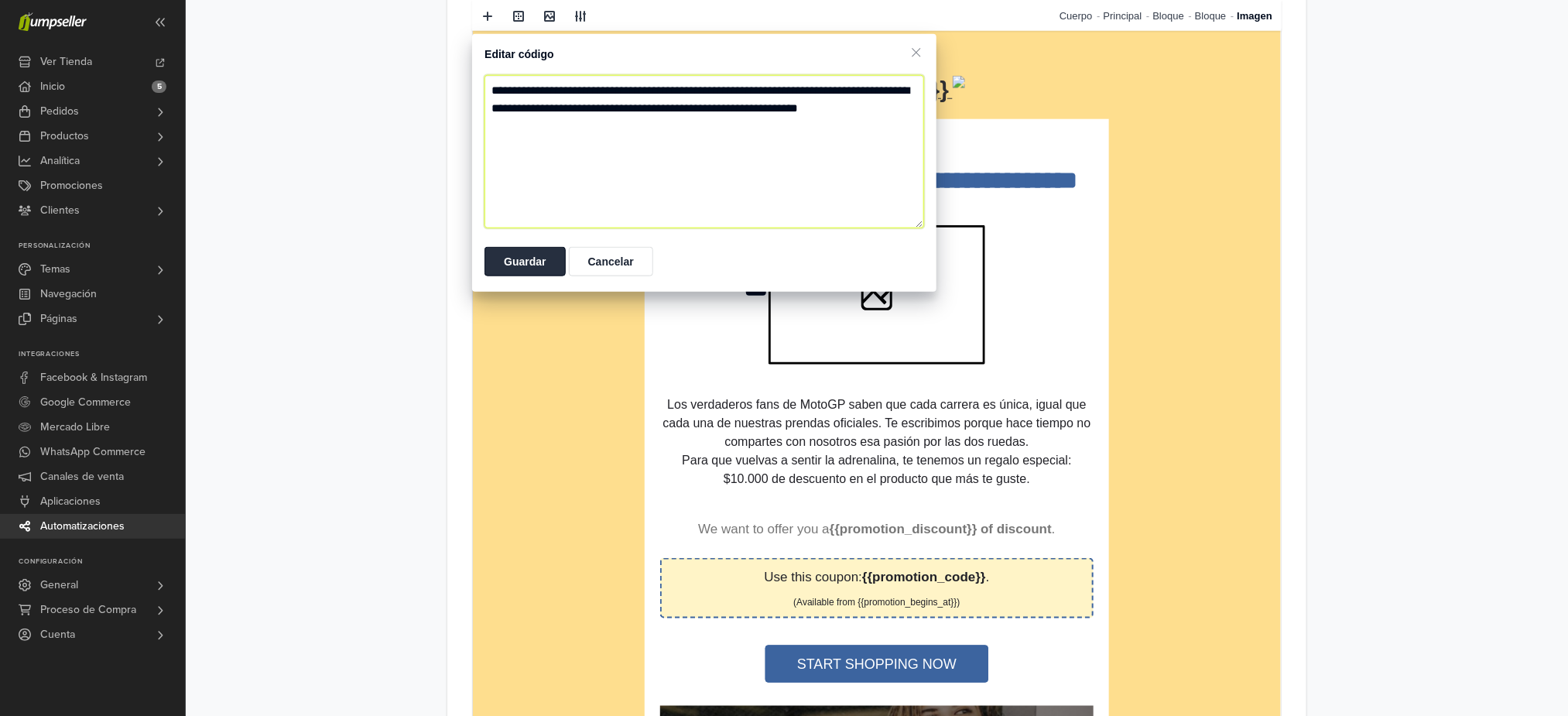 type on "**********" 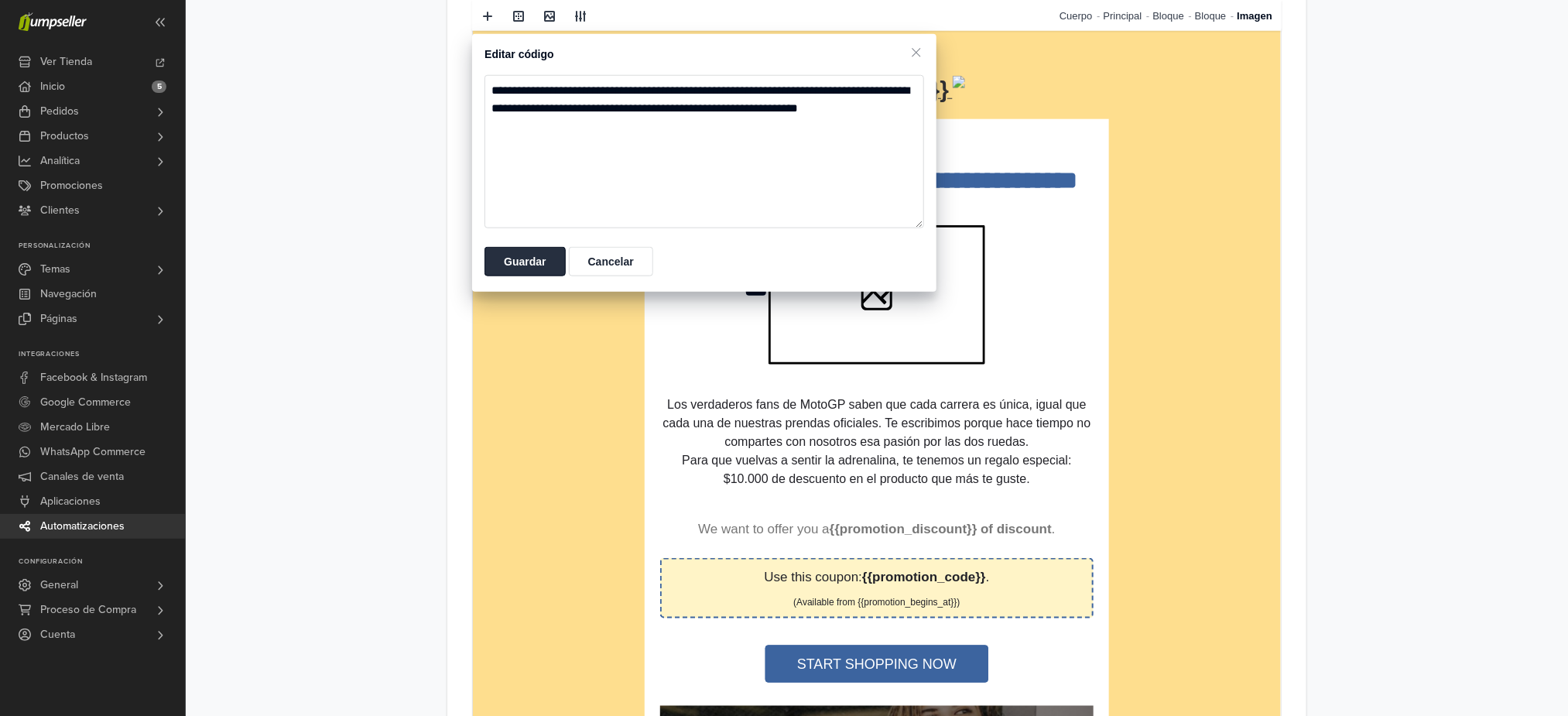 click on "Guardar" at bounding box center (525, 262) 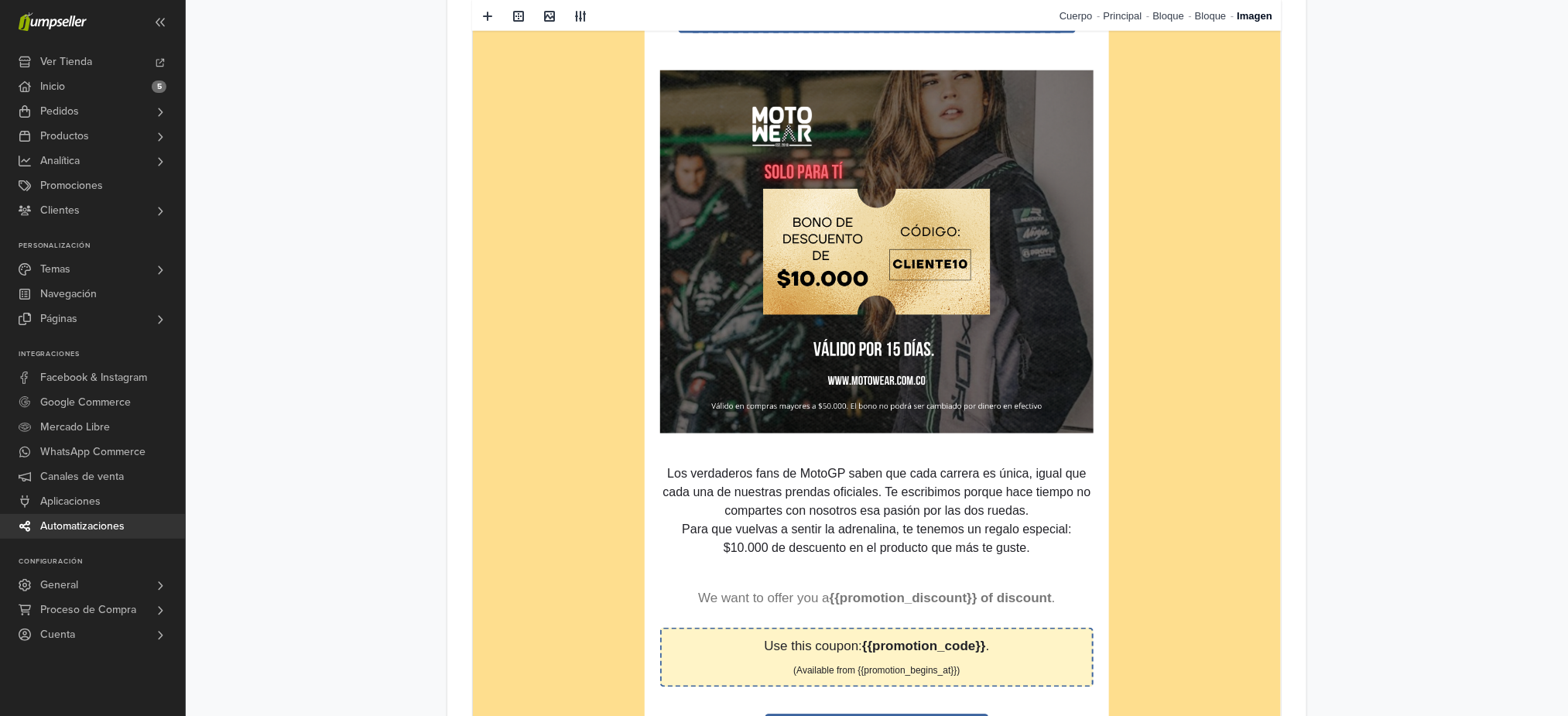 scroll, scrollTop: 1238, scrollLeft: 0, axis: vertical 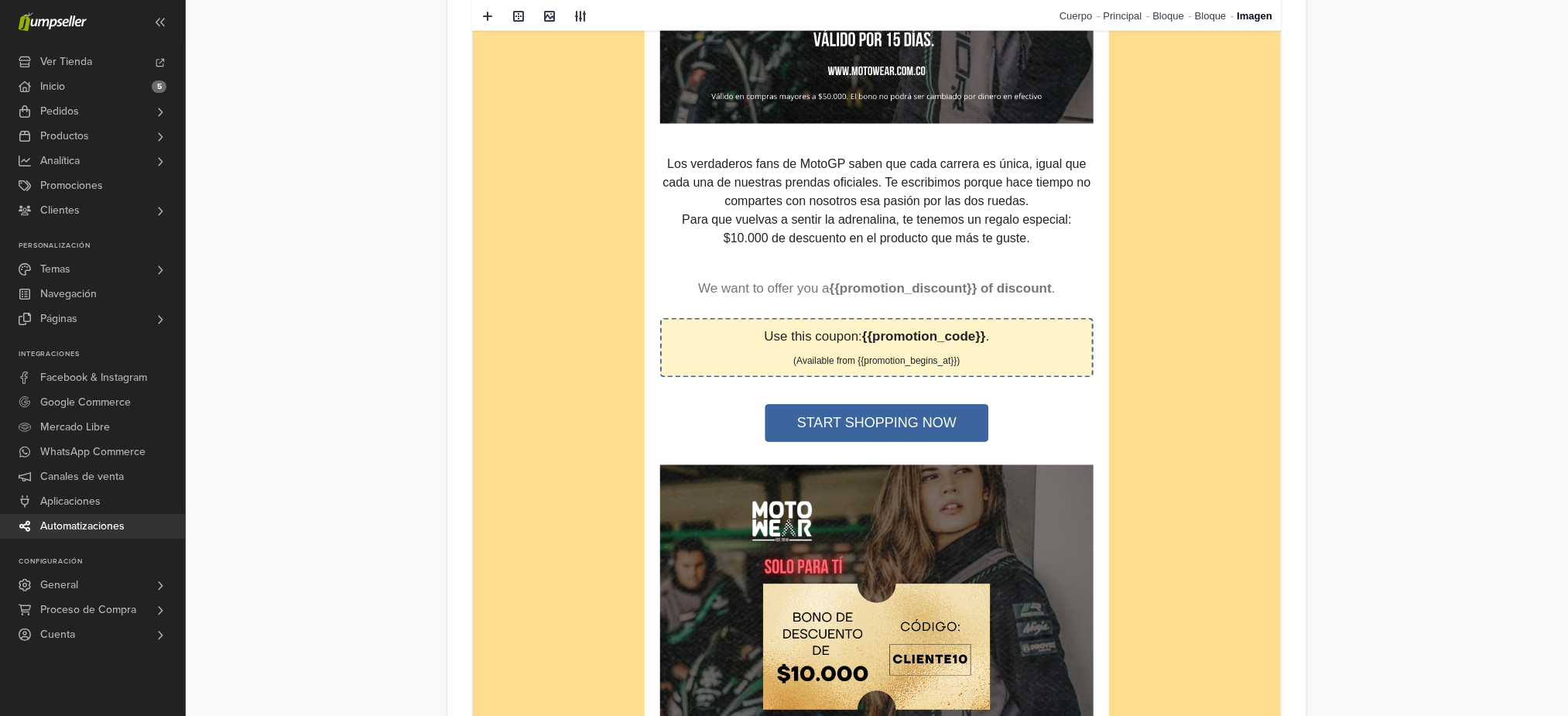 click at bounding box center (876, 647) 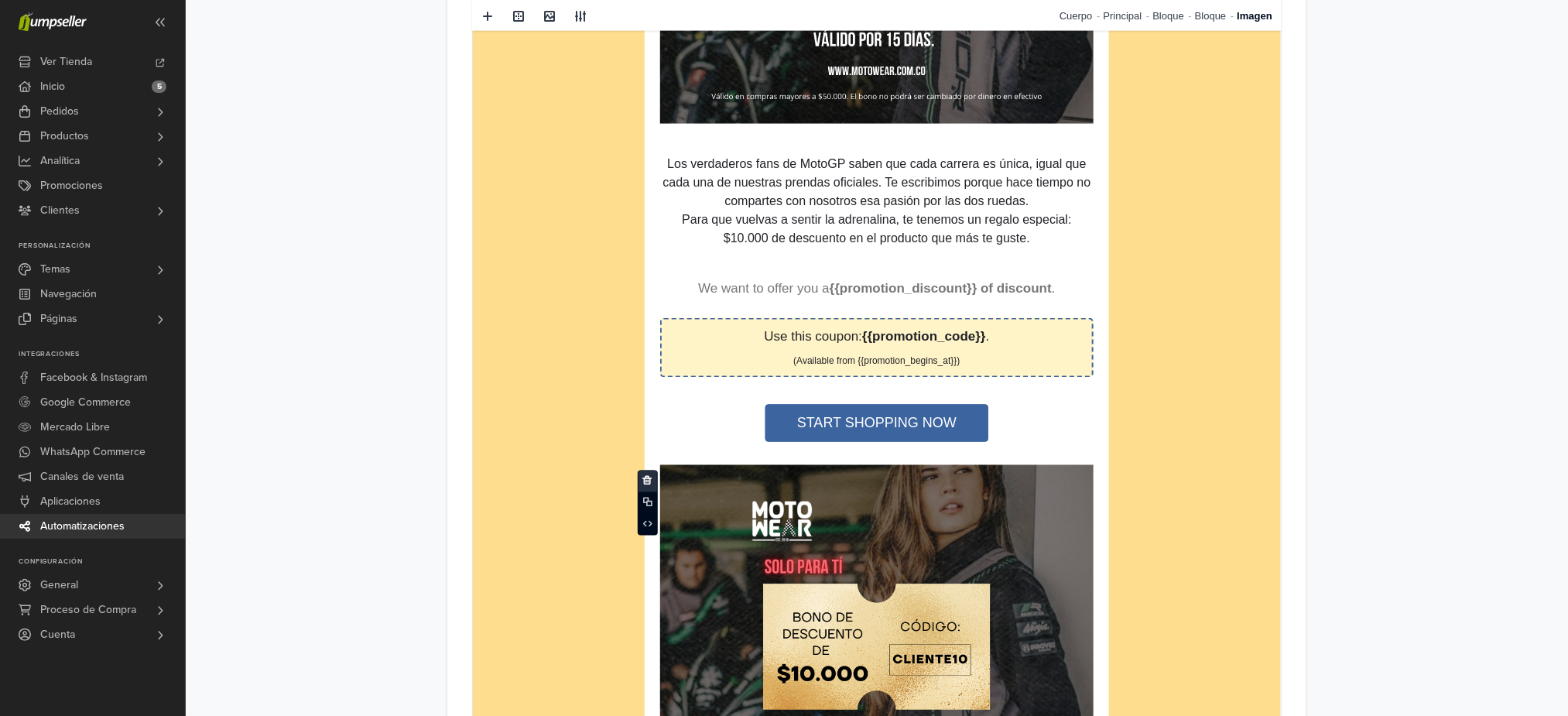click at bounding box center [647, 481] 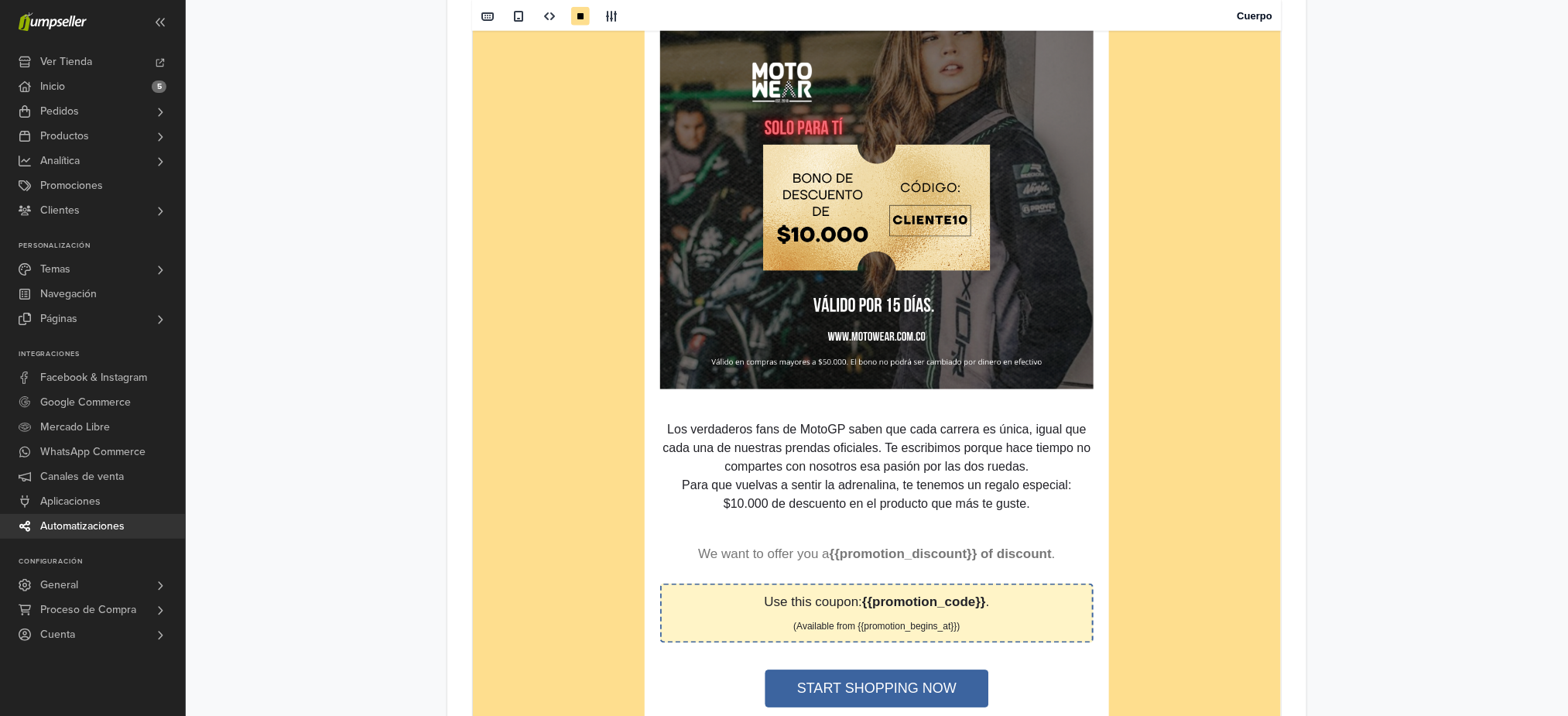 scroll, scrollTop: 774, scrollLeft: 0, axis: vertical 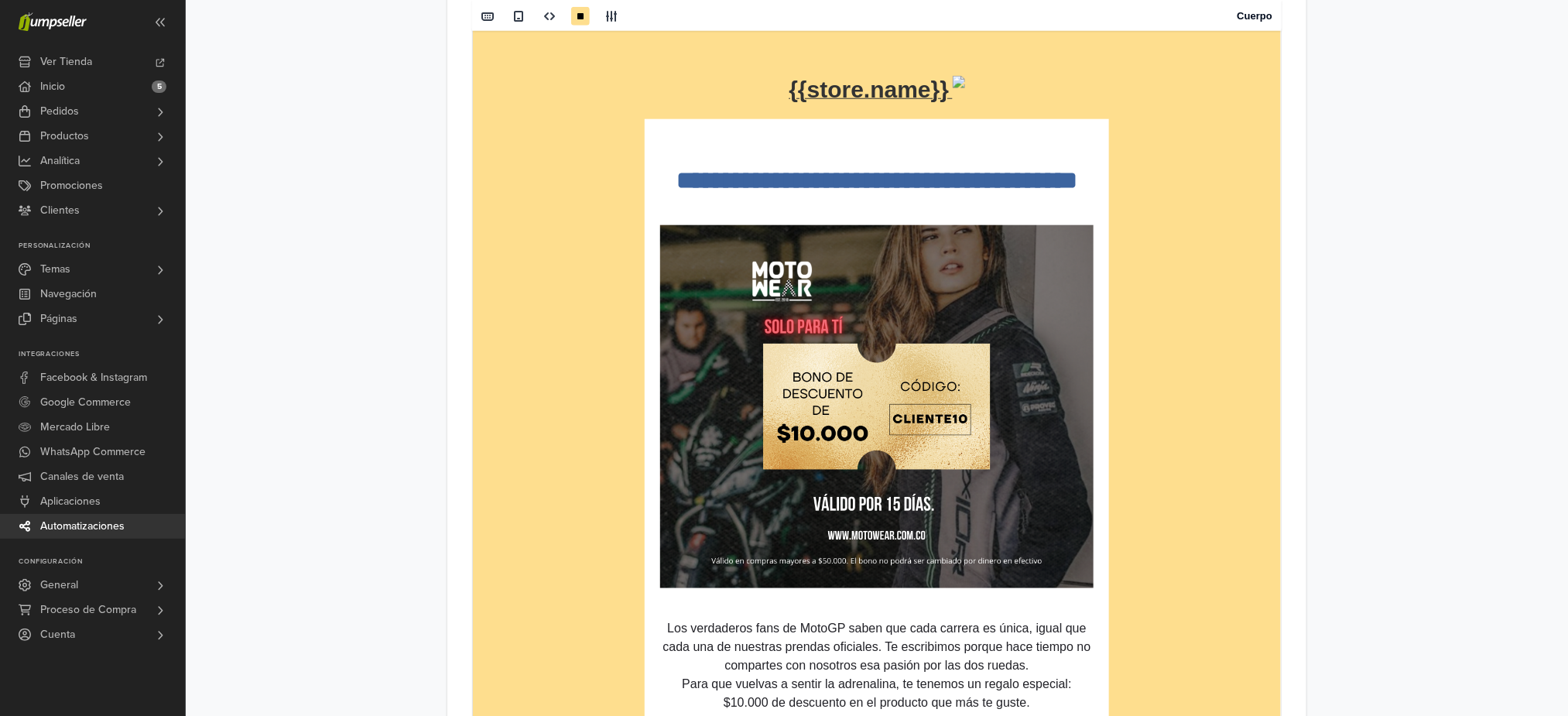 click at bounding box center (876, 406) 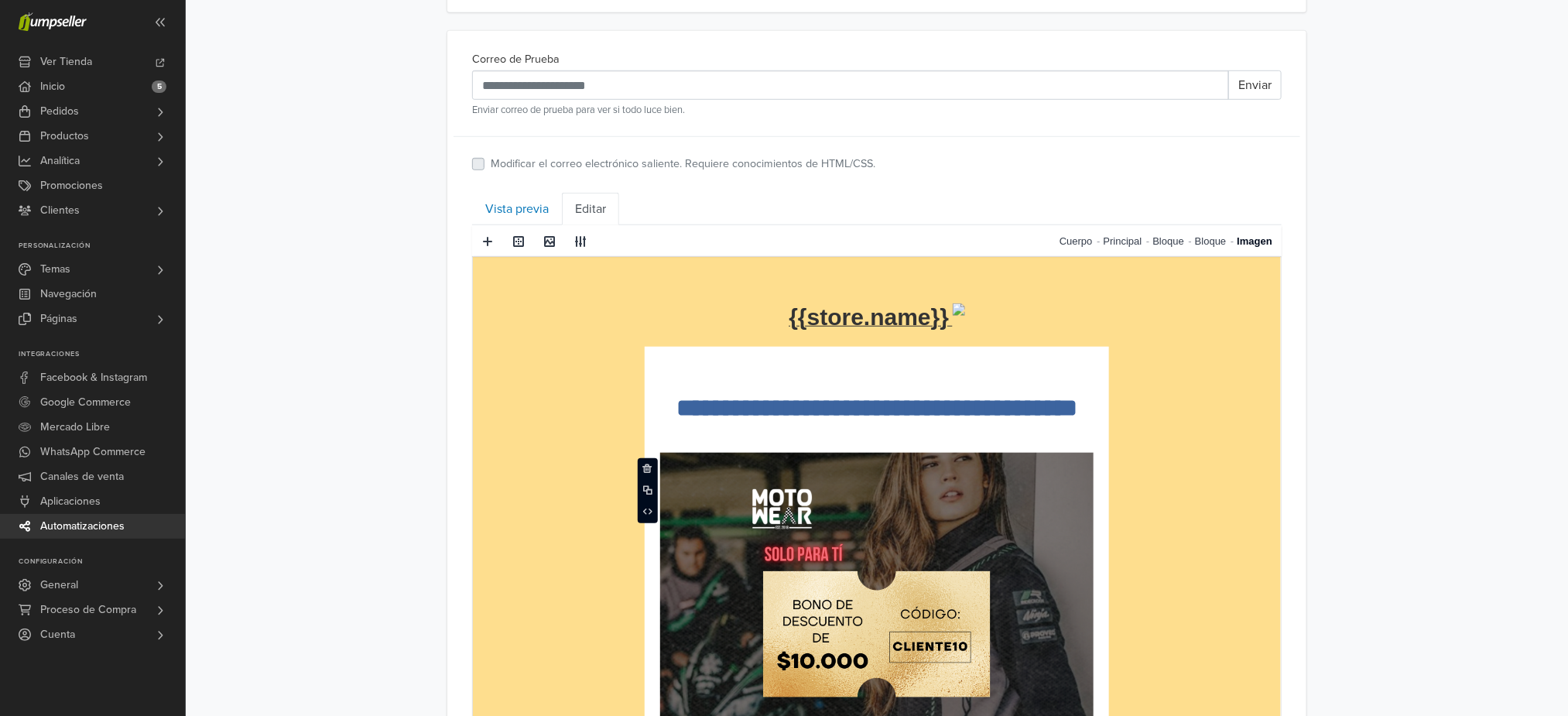 scroll, scrollTop: 542, scrollLeft: 0, axis: vertical 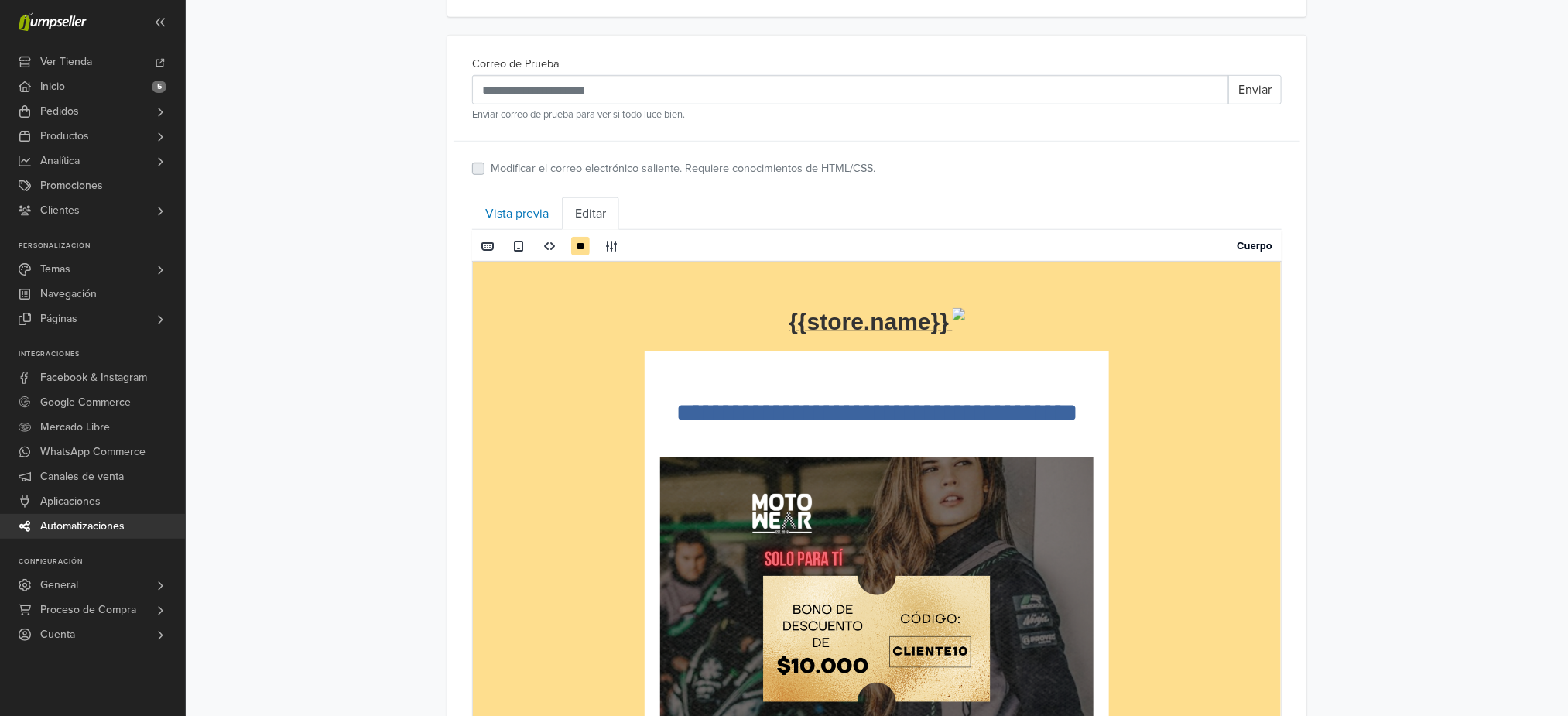 click at bounding box center [876, 639] 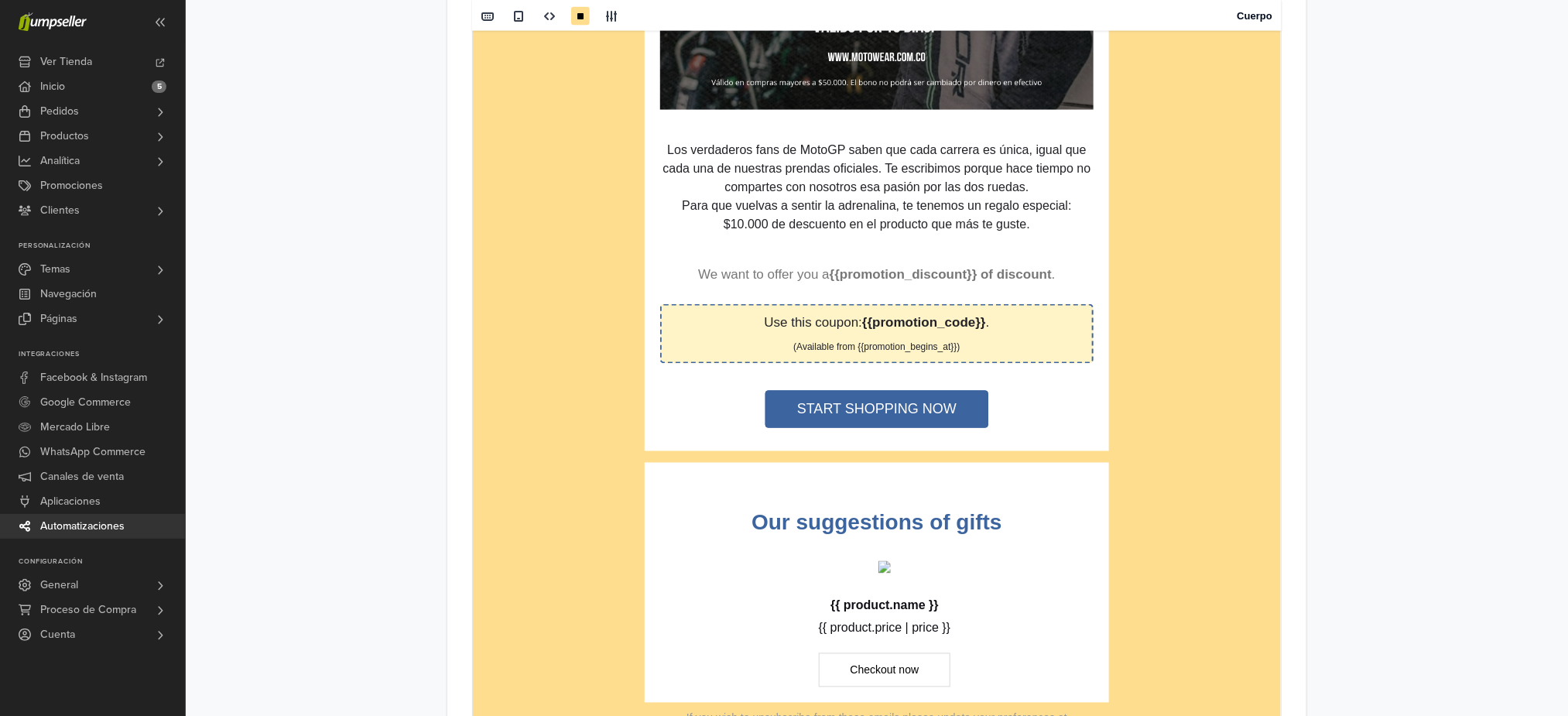 scroll, scrollTop: 1355, scrollLeft: 0, axis: vertical 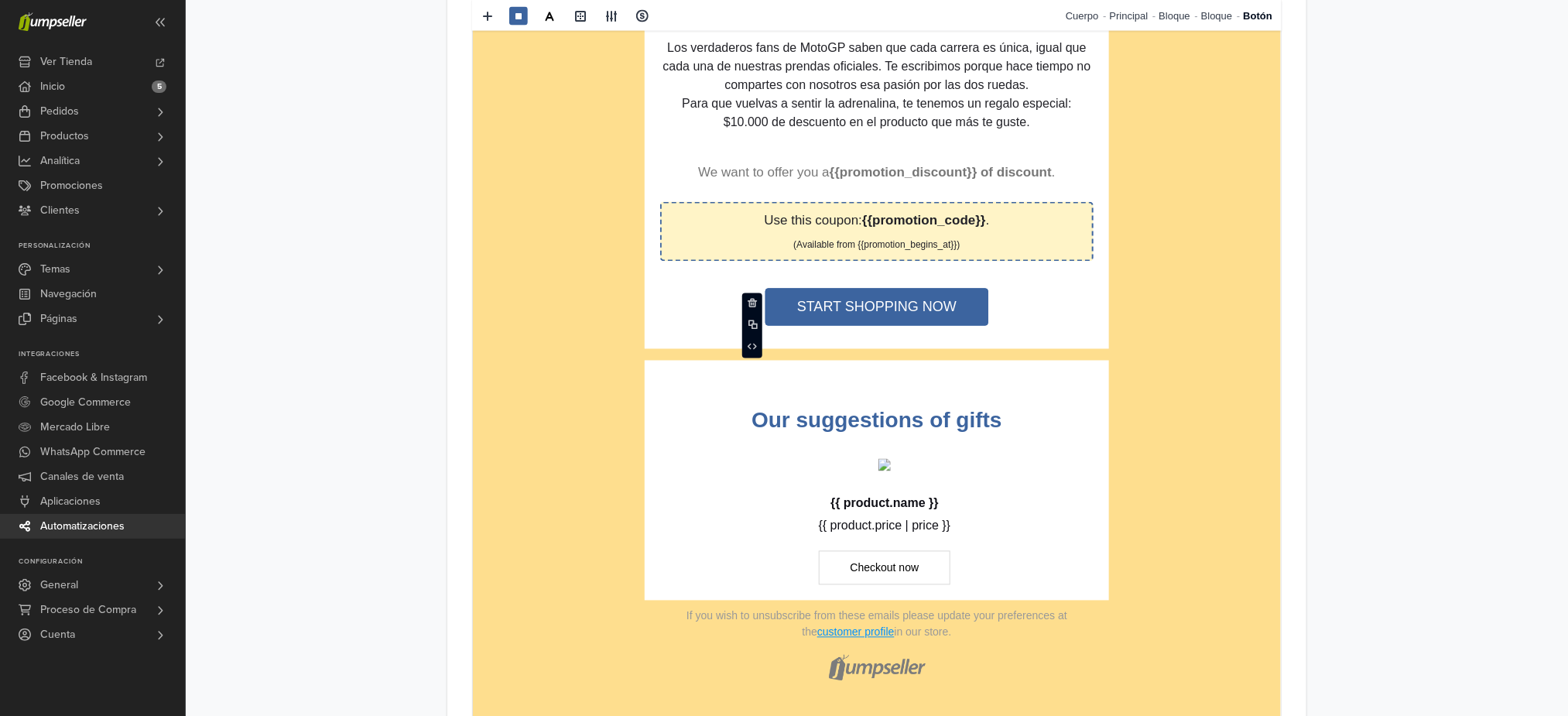click on "START SHOPPING NOW" at bounding box center [876, 308] 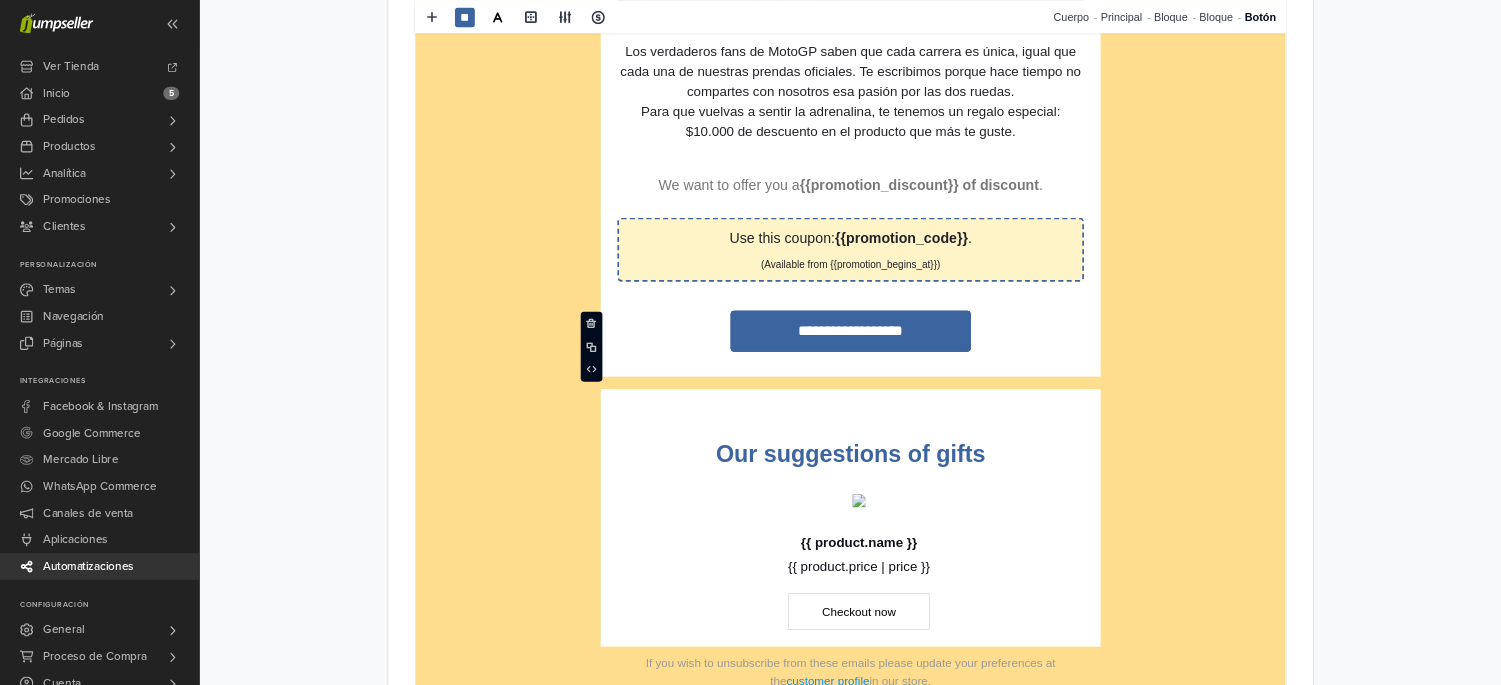 scroll, scrollTop: 1751, scrollLeft: 0, axis: vertical 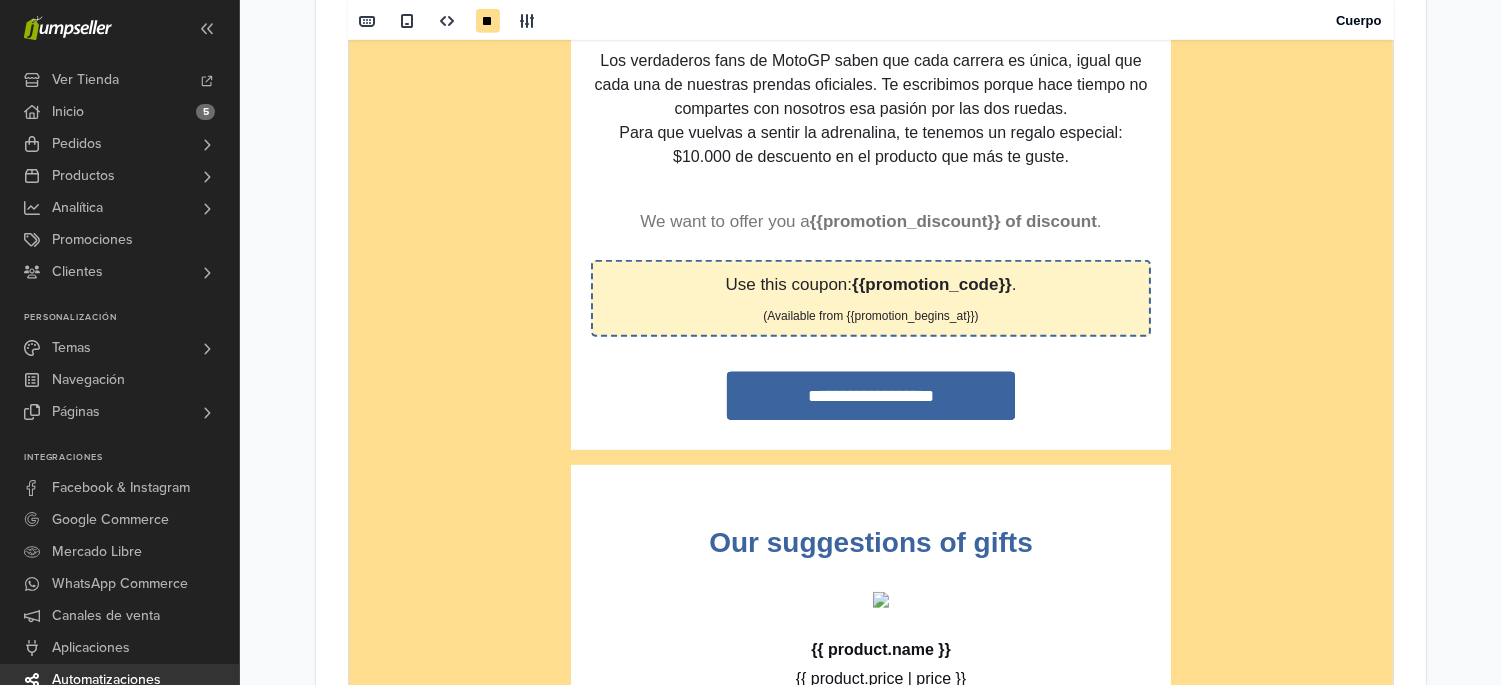 click on "**********" at bounding box center [870, 110] 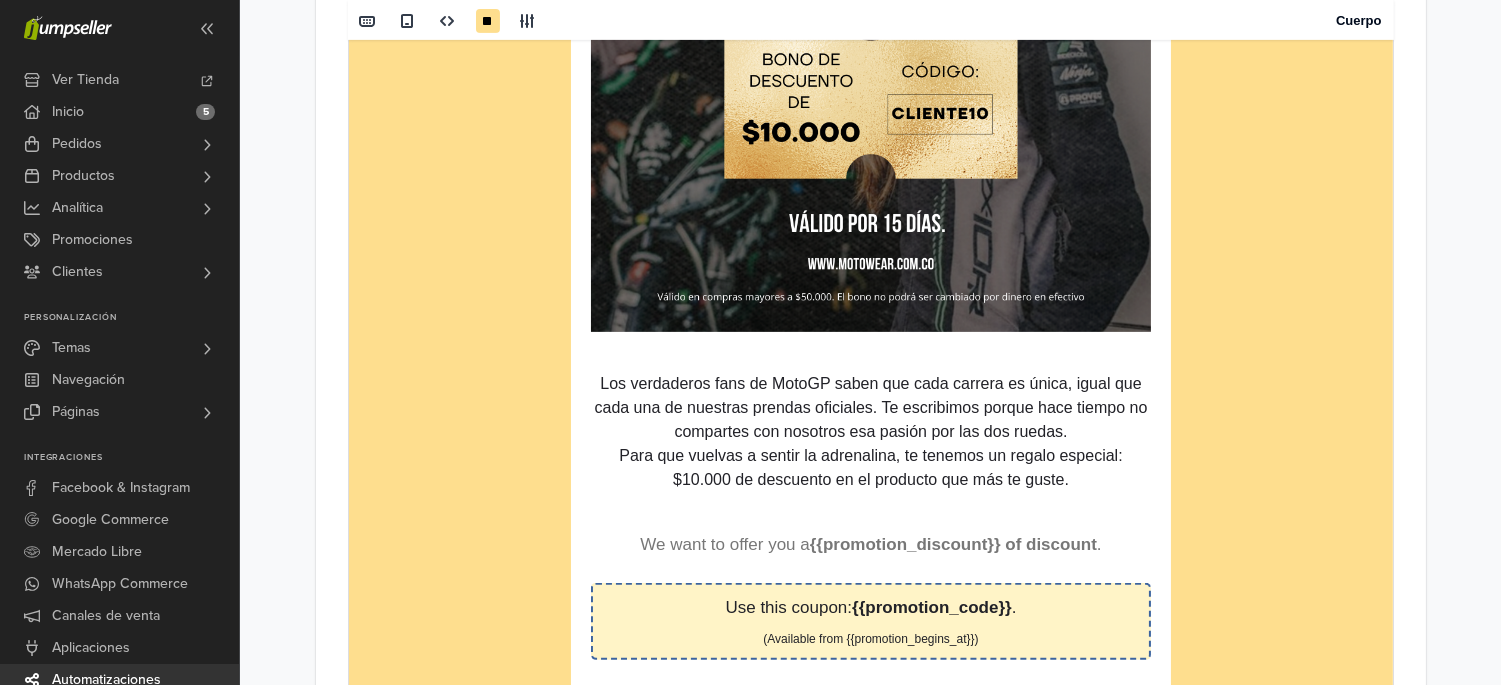 scroll, scrollTop: 1751, scrollLeft: 0, axis: vertical 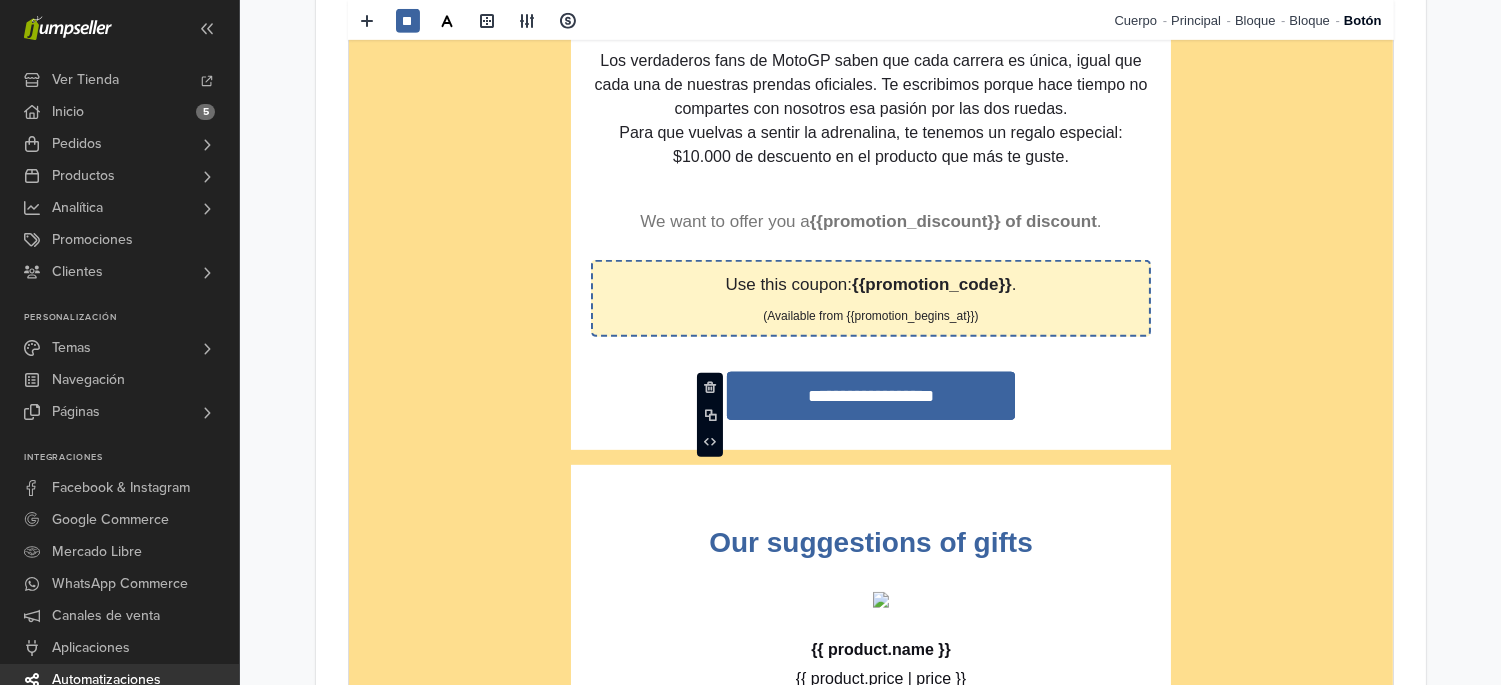 click on "**********" at bounding box center (870, 397) 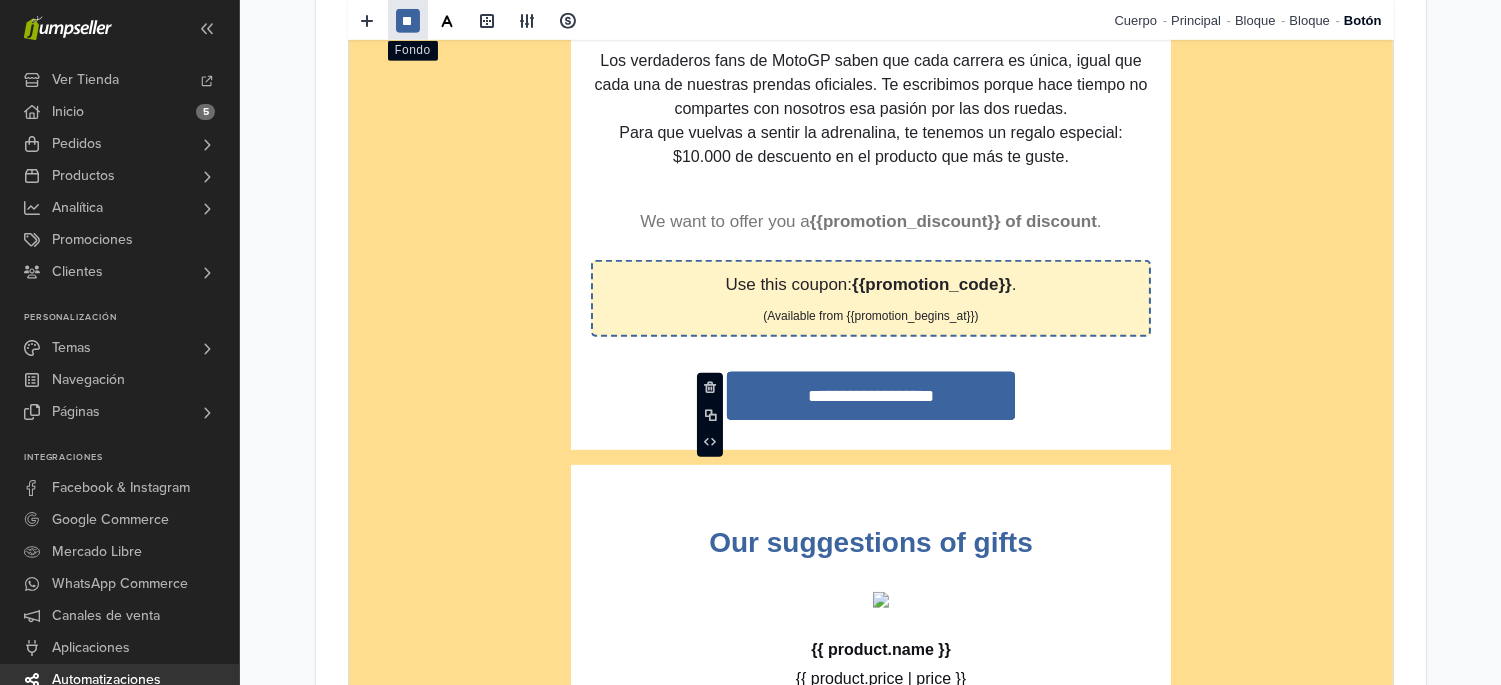 click at bounding box center [408, 21] 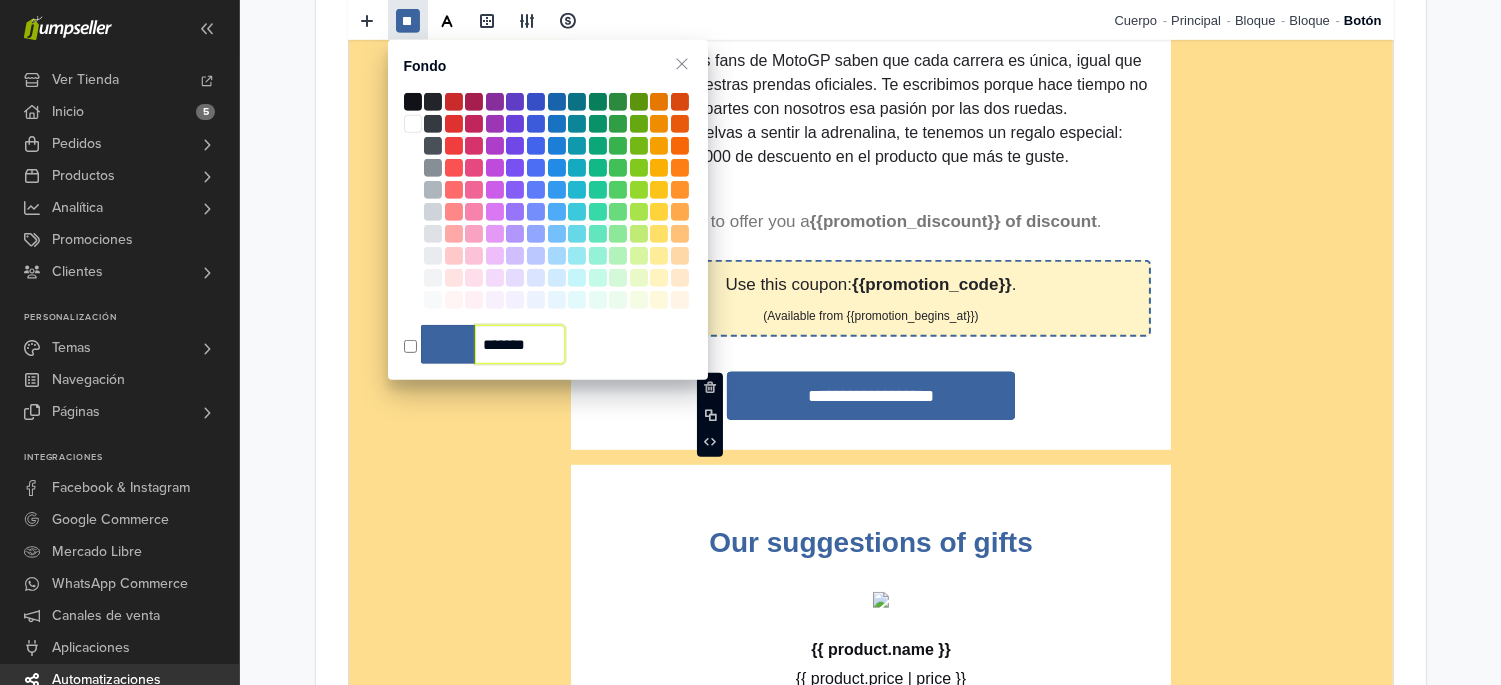 click on "*******" at bounding box center (520, 344) 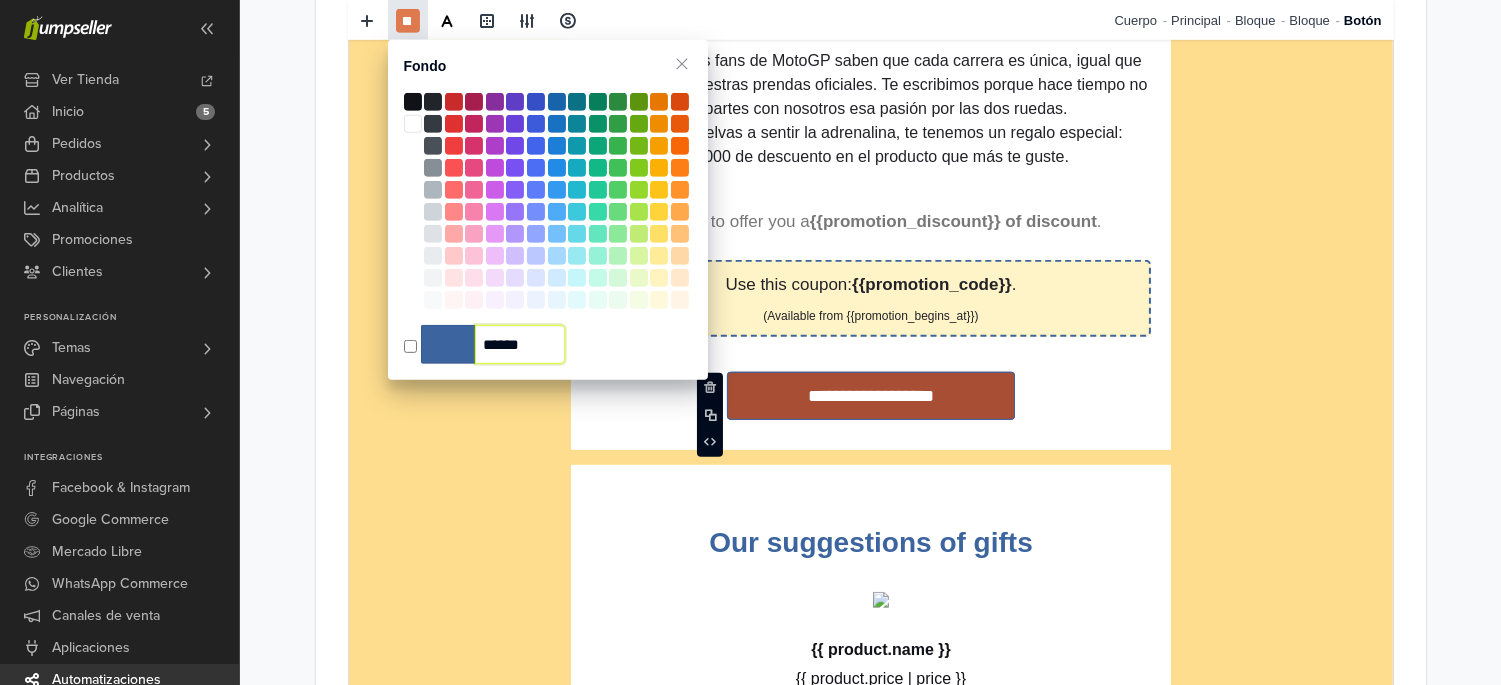 type on "*******" 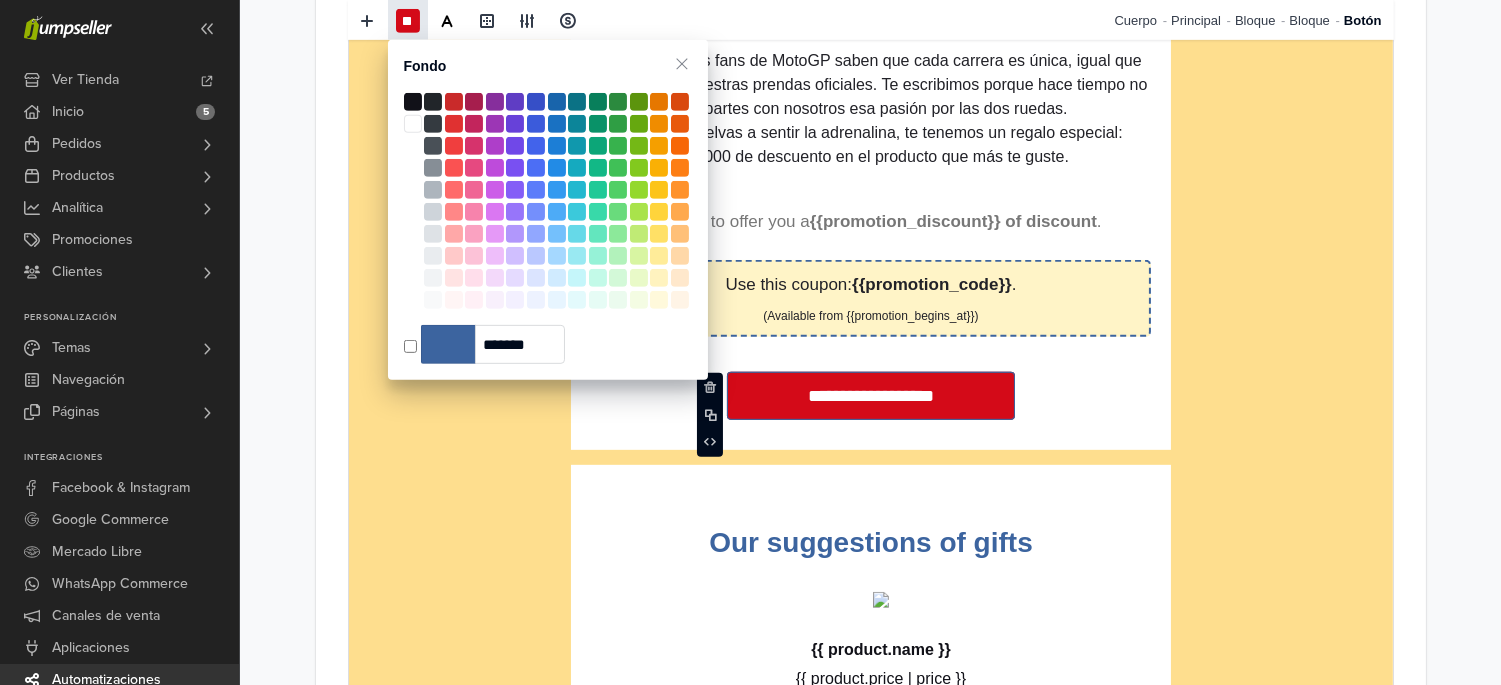 click on "**********" at bounding box center (870, 110) 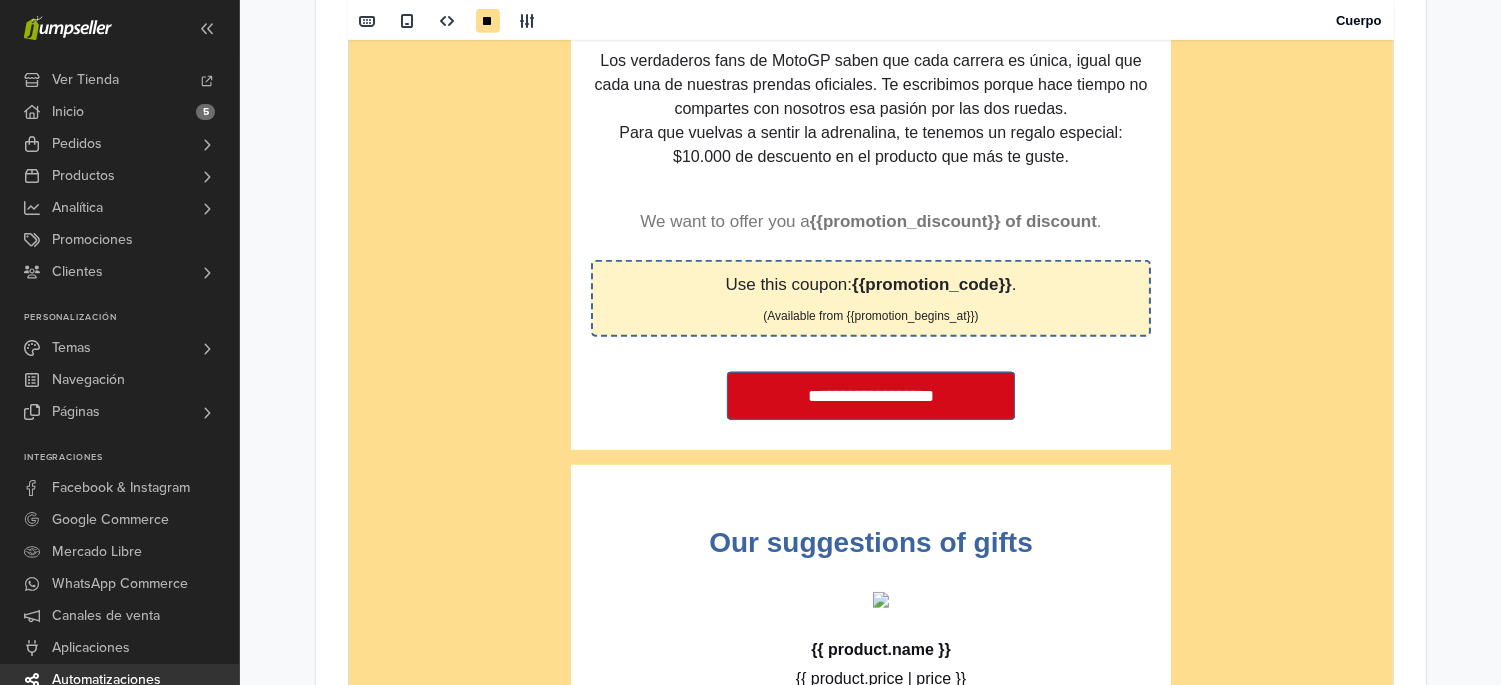 click on "**********" at bounding box center (870, 110) 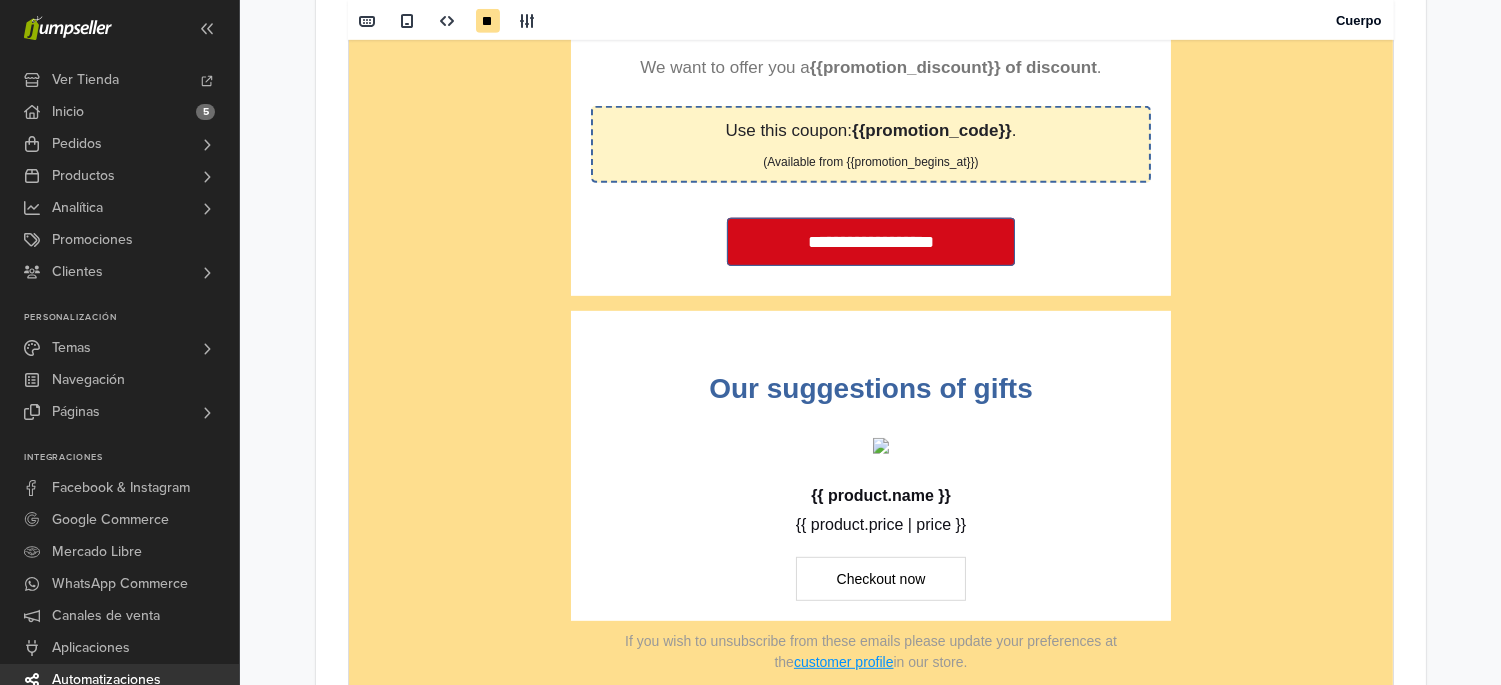 scroll, scrollTop: 1851, scrollLeft: 0, axis: vertical 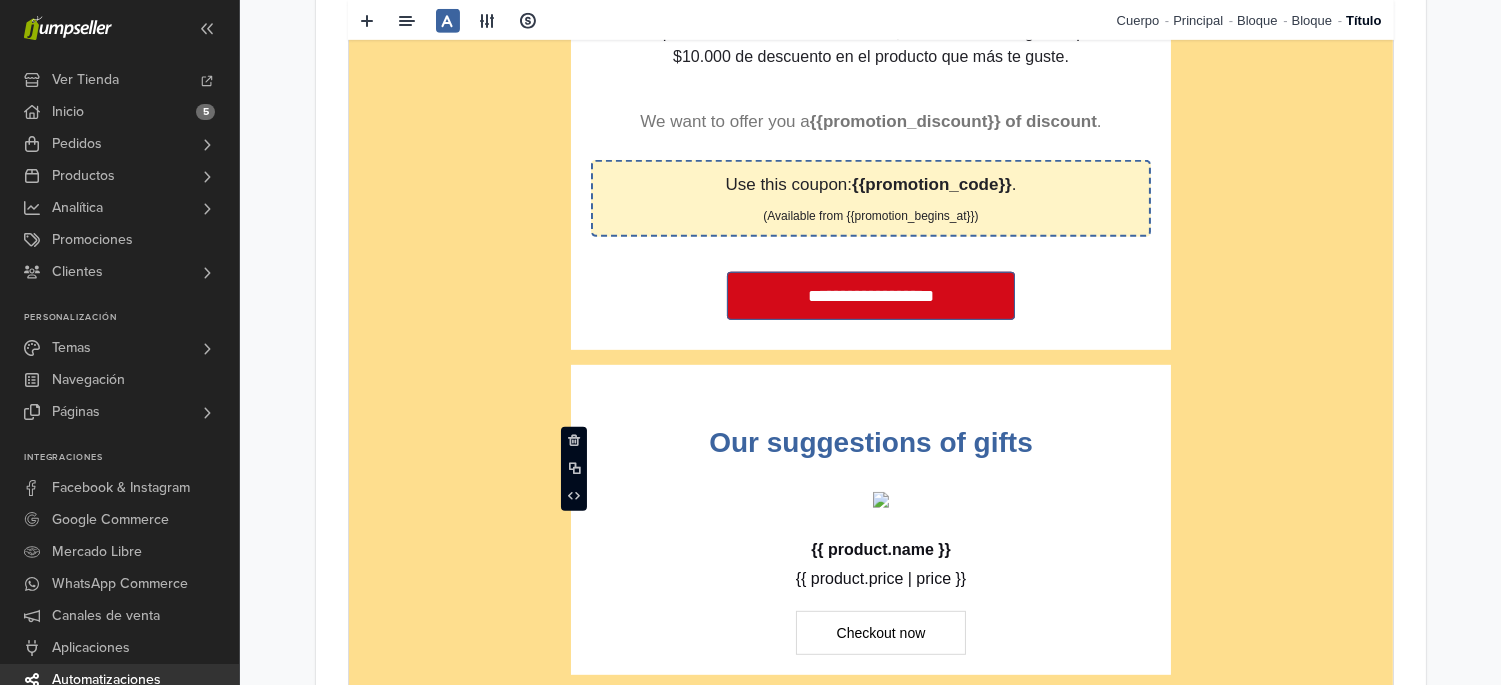 click on "Our suggestions of gifts" at bounding box center [870, 444] 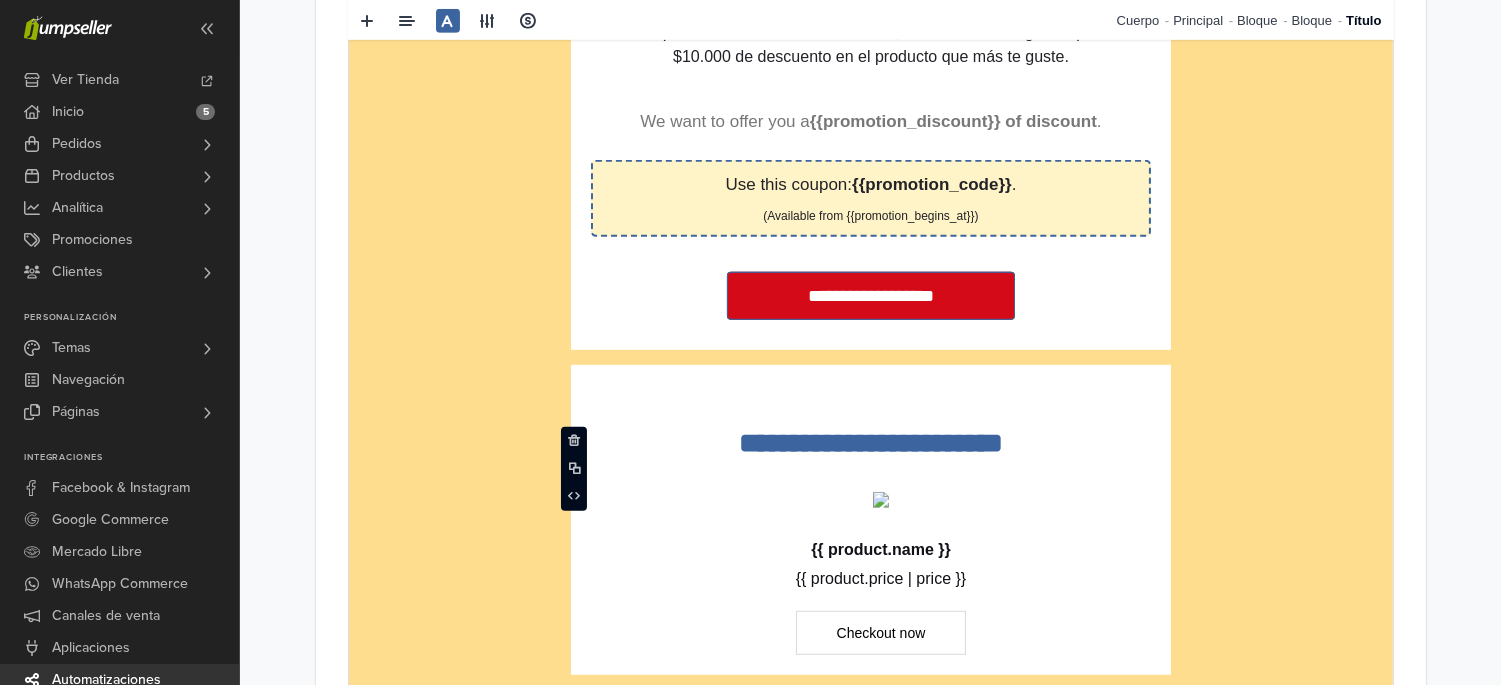 click on "**********" at bounding box center (870, 444) 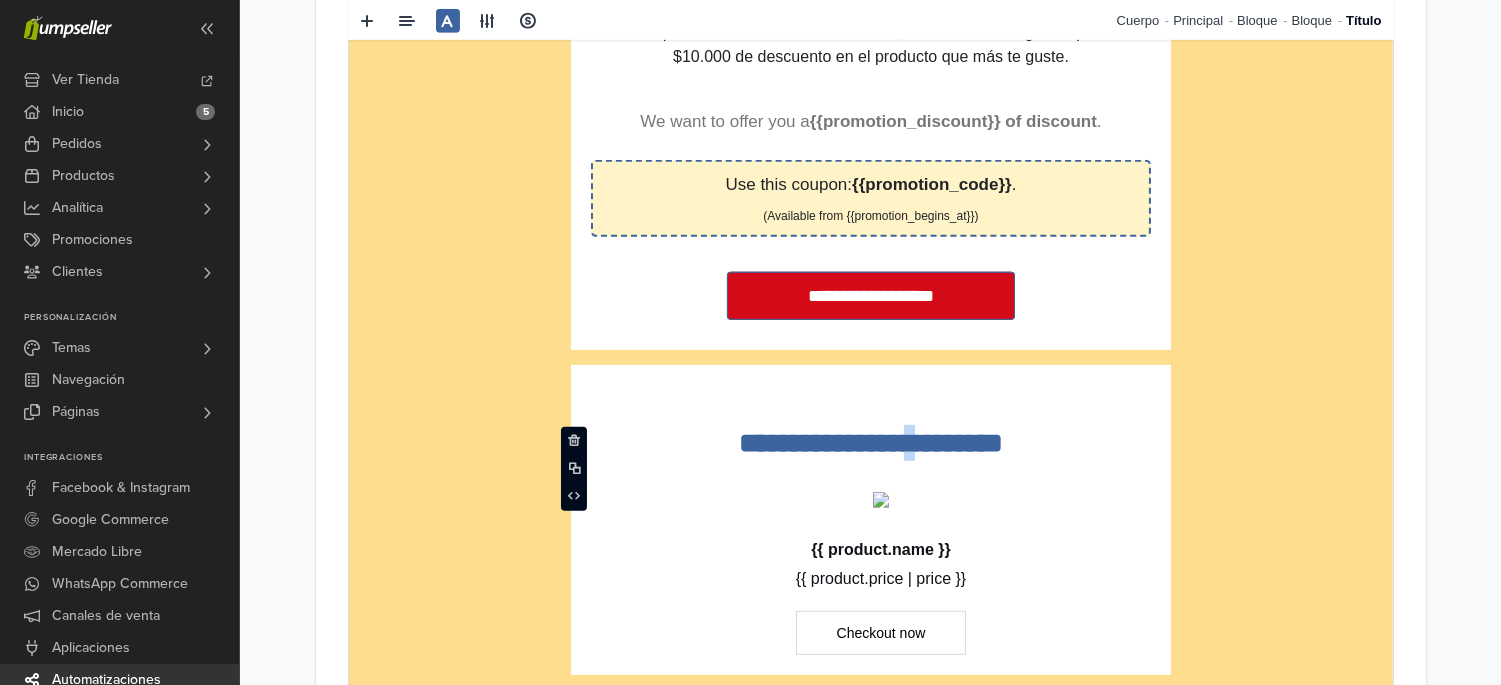 click on "**********" at bounding box center [870, 444] 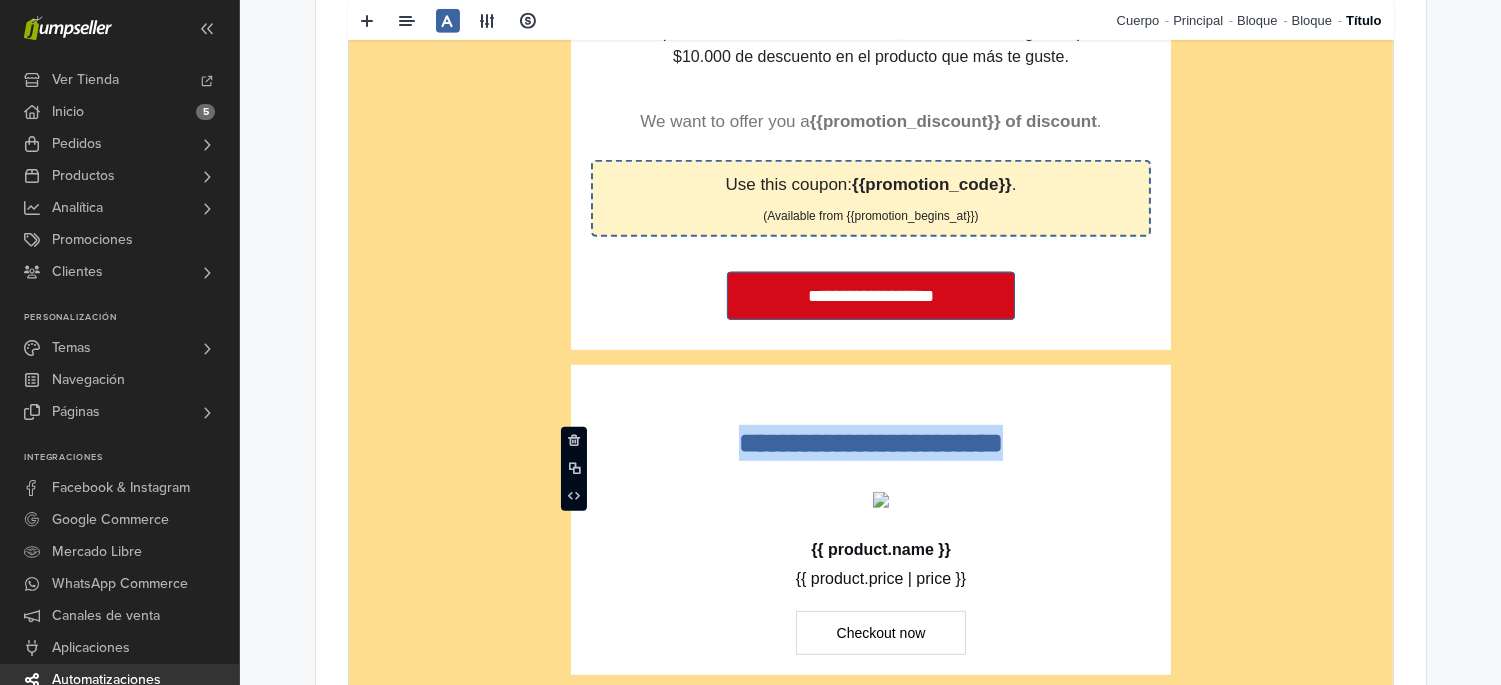 click on "**********" at bounding box center [870, 444] 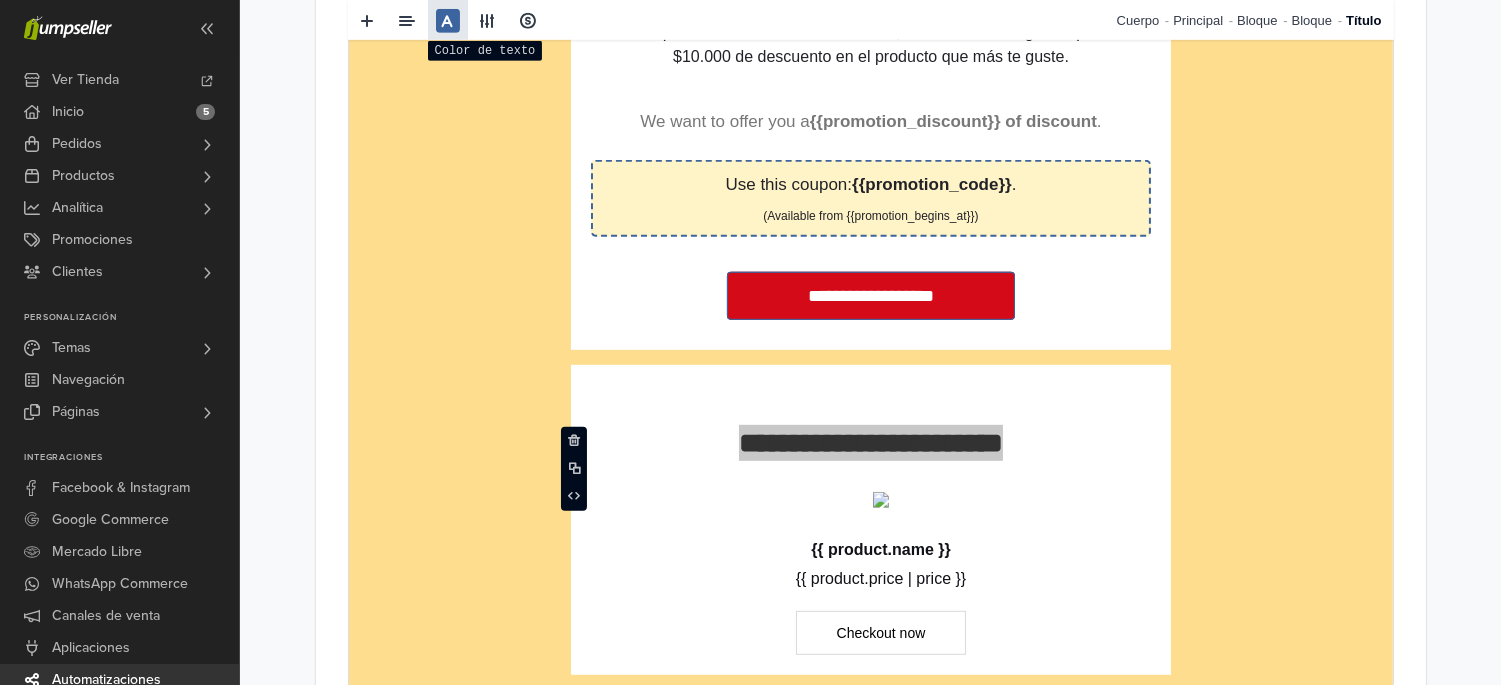 click at bounding box center [448, 21] 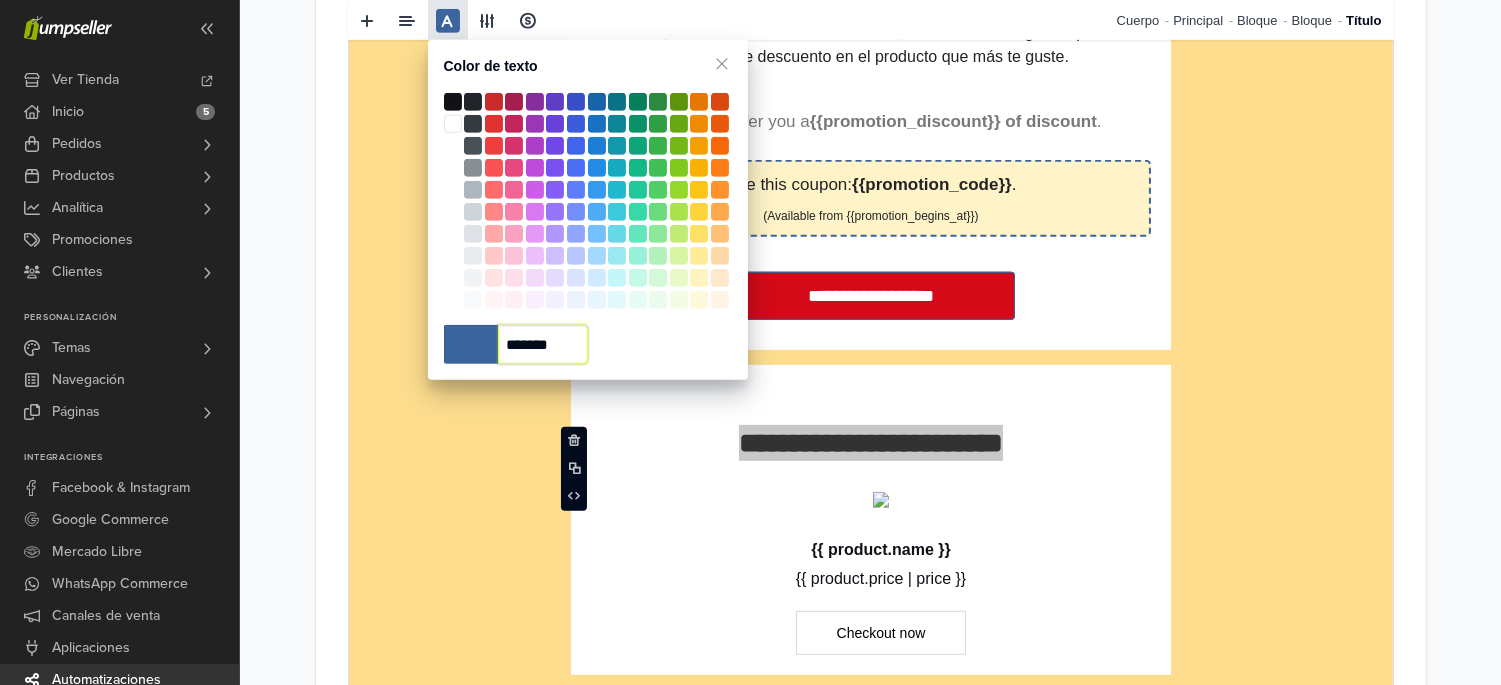 click on "*******" at bounding box center [543, 344] 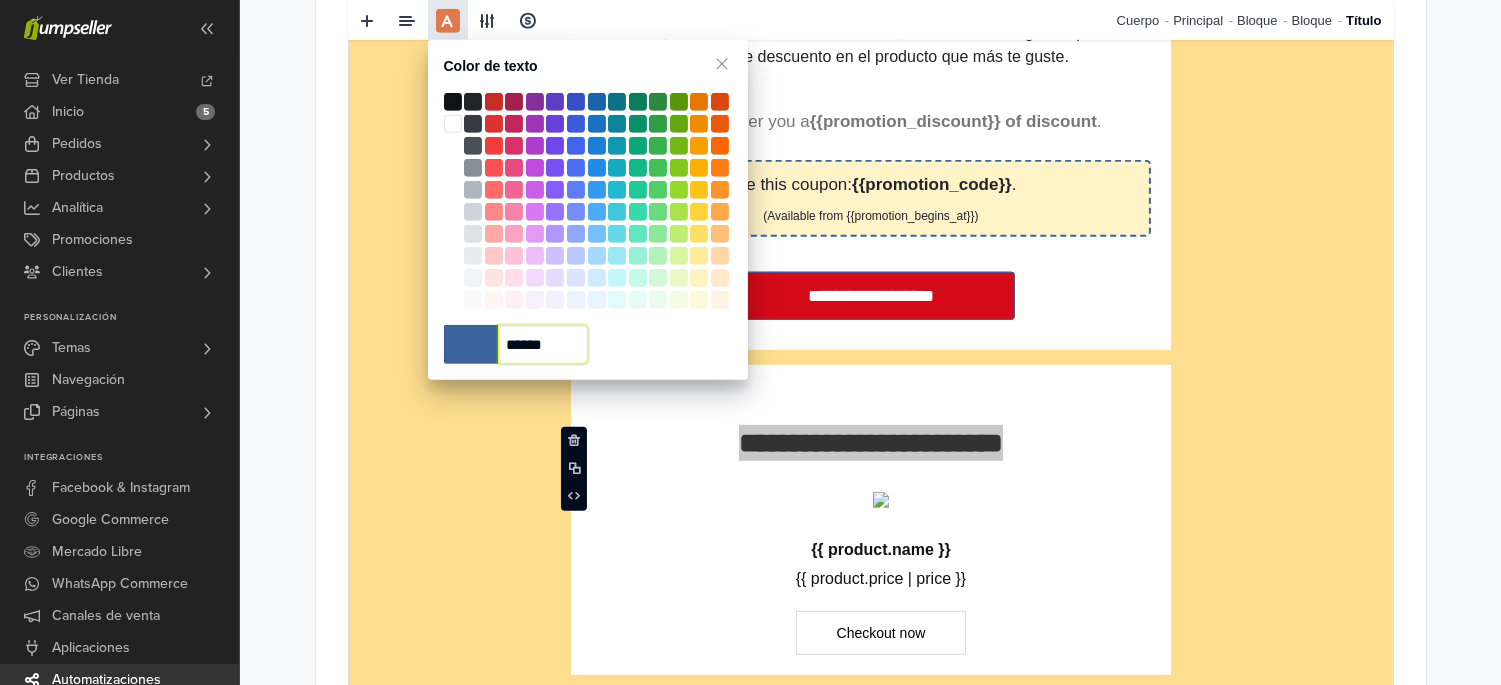 type on "*******" 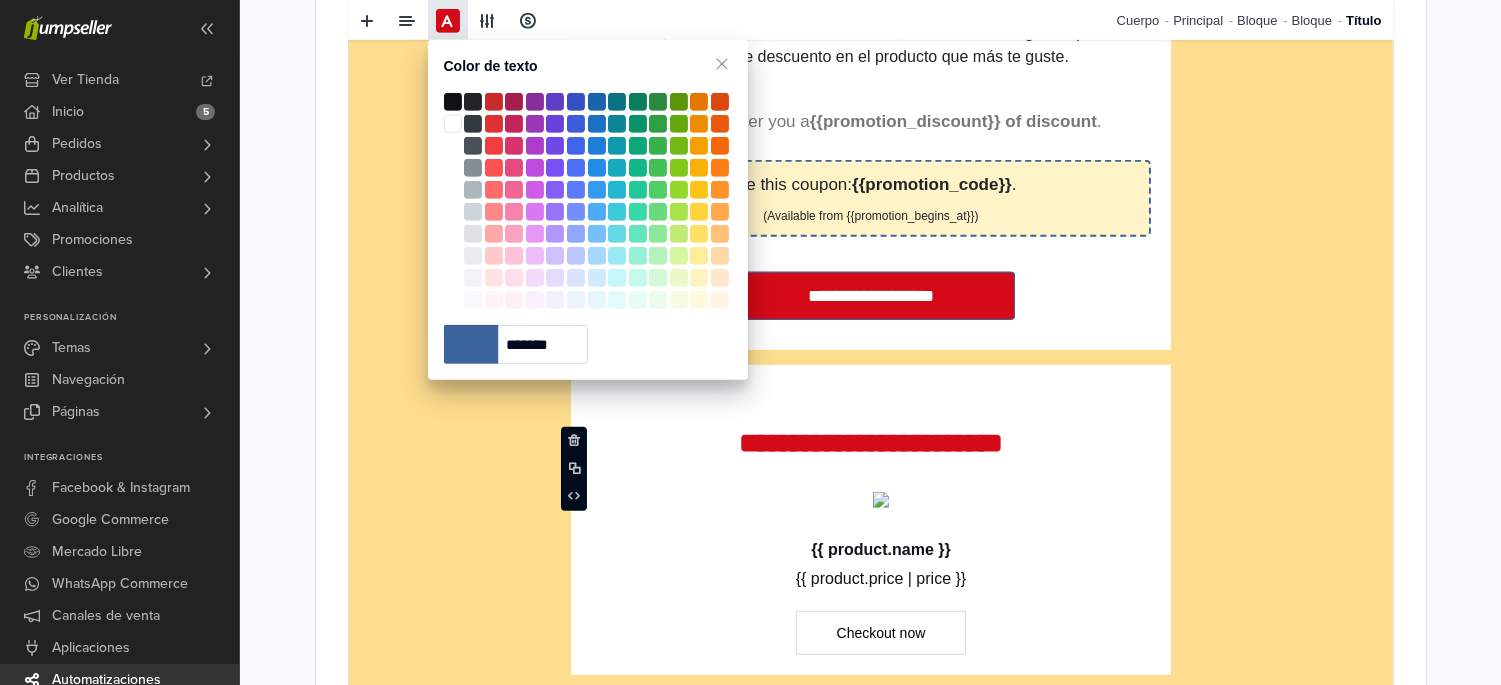 click on "**********" at bounding box center [870, 10] 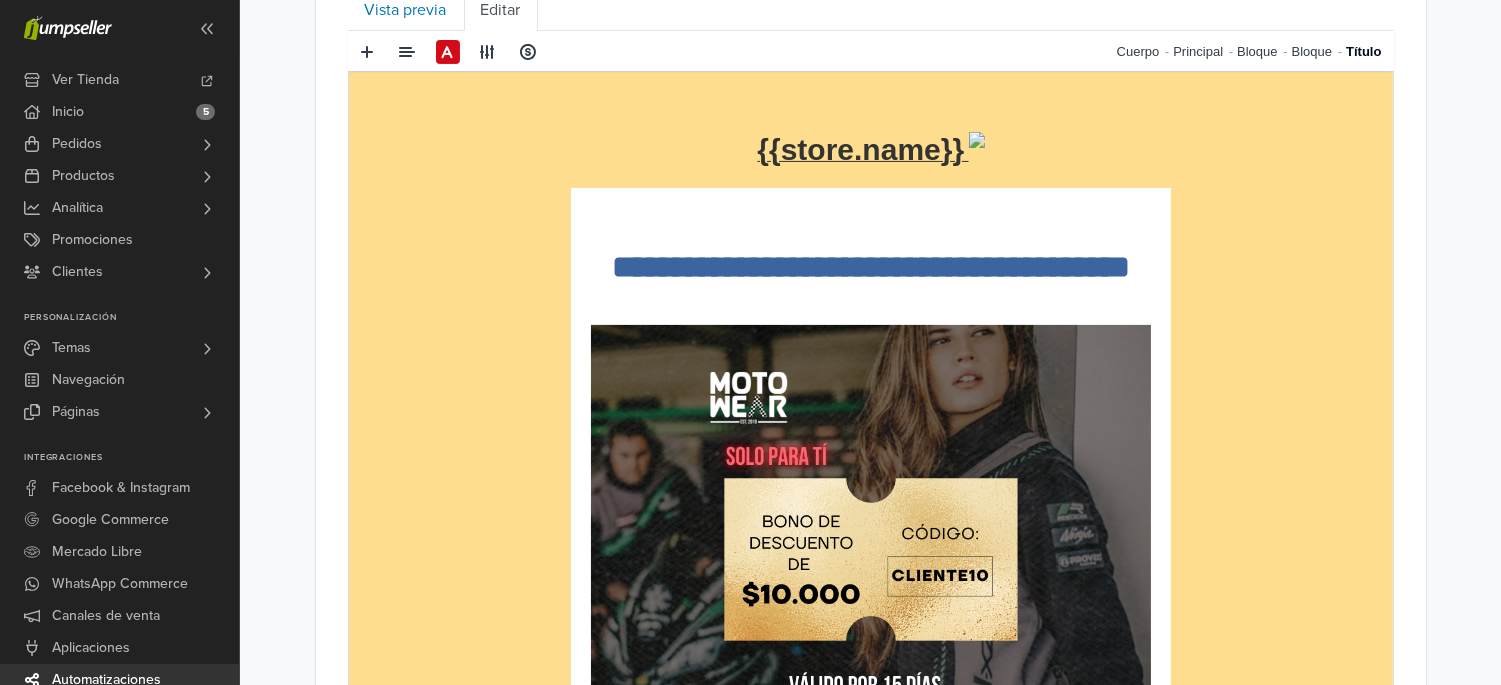 scroll, scrollTop: 962, scrollLeft: 0, axis: vertical 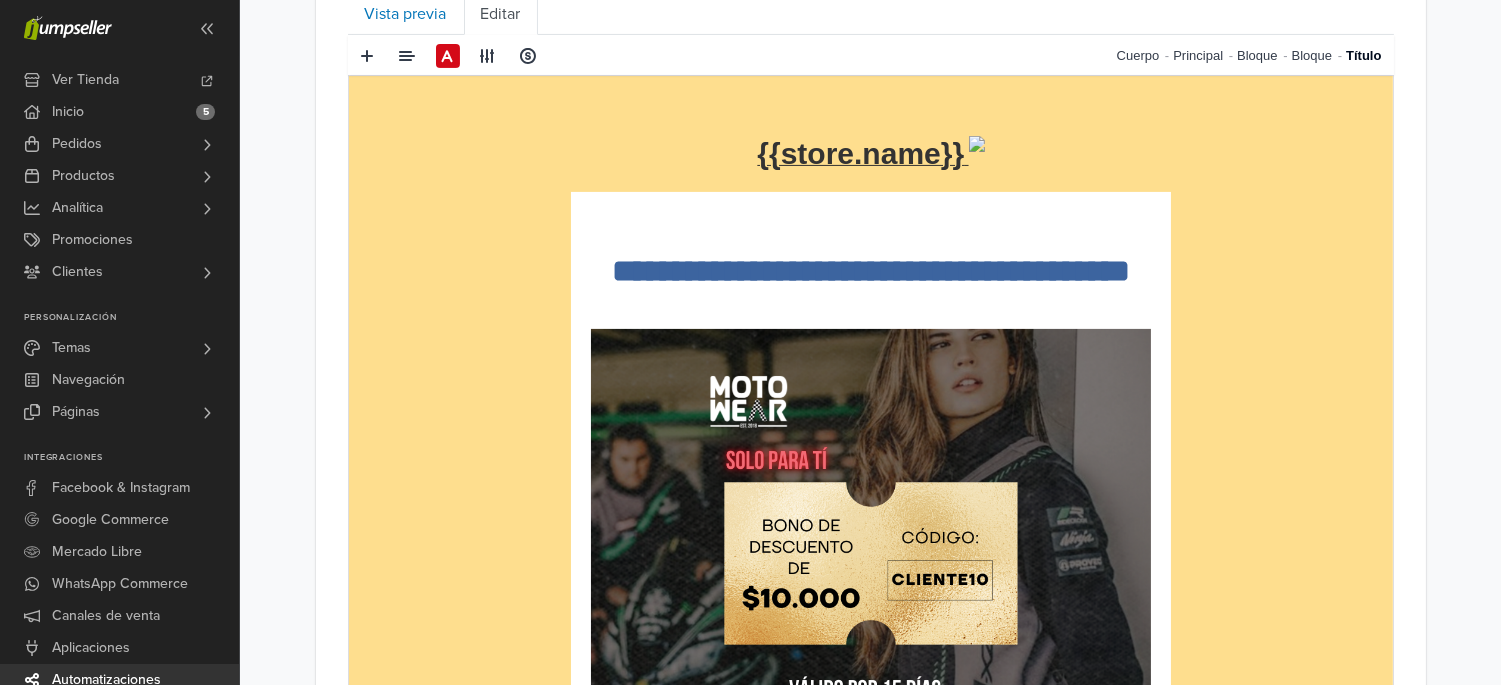 click on "**********" at bounding box center (870, 290) 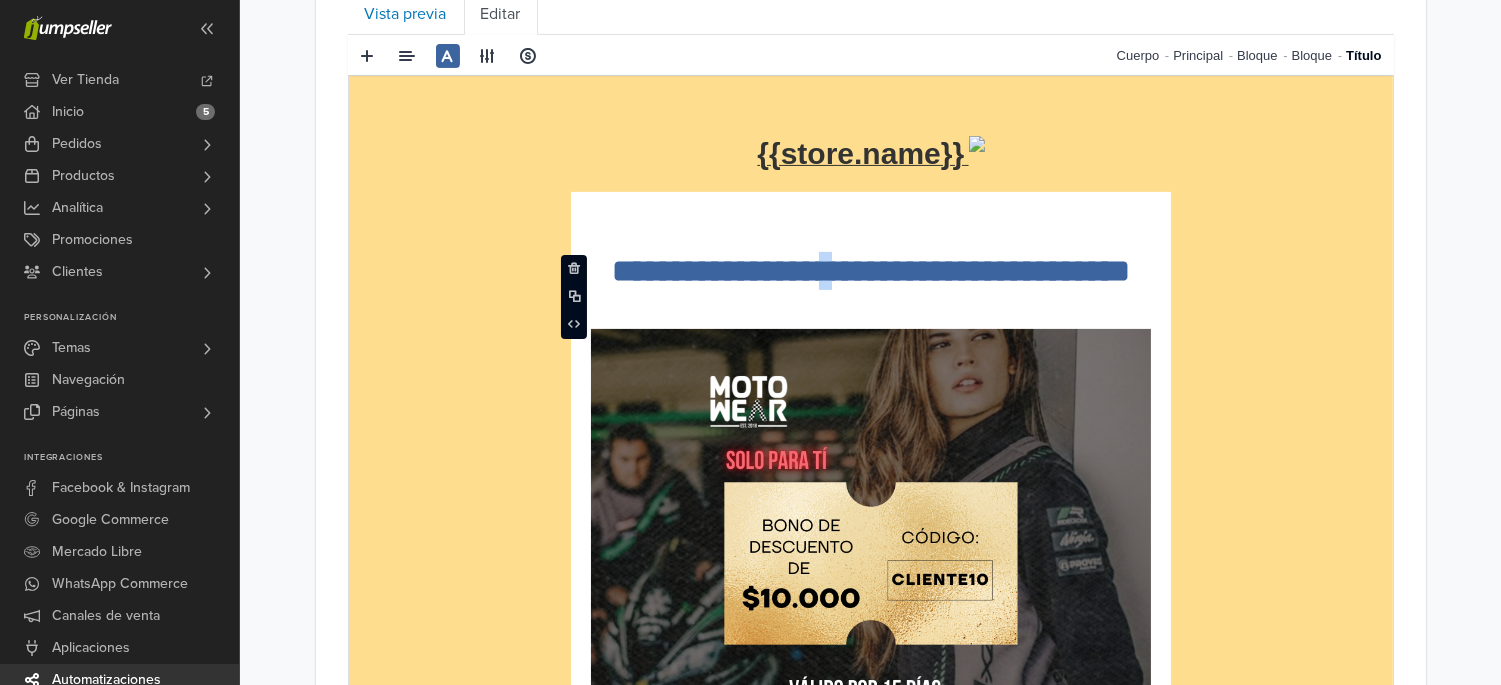 click on "**********" at bounding box center [870, 290] 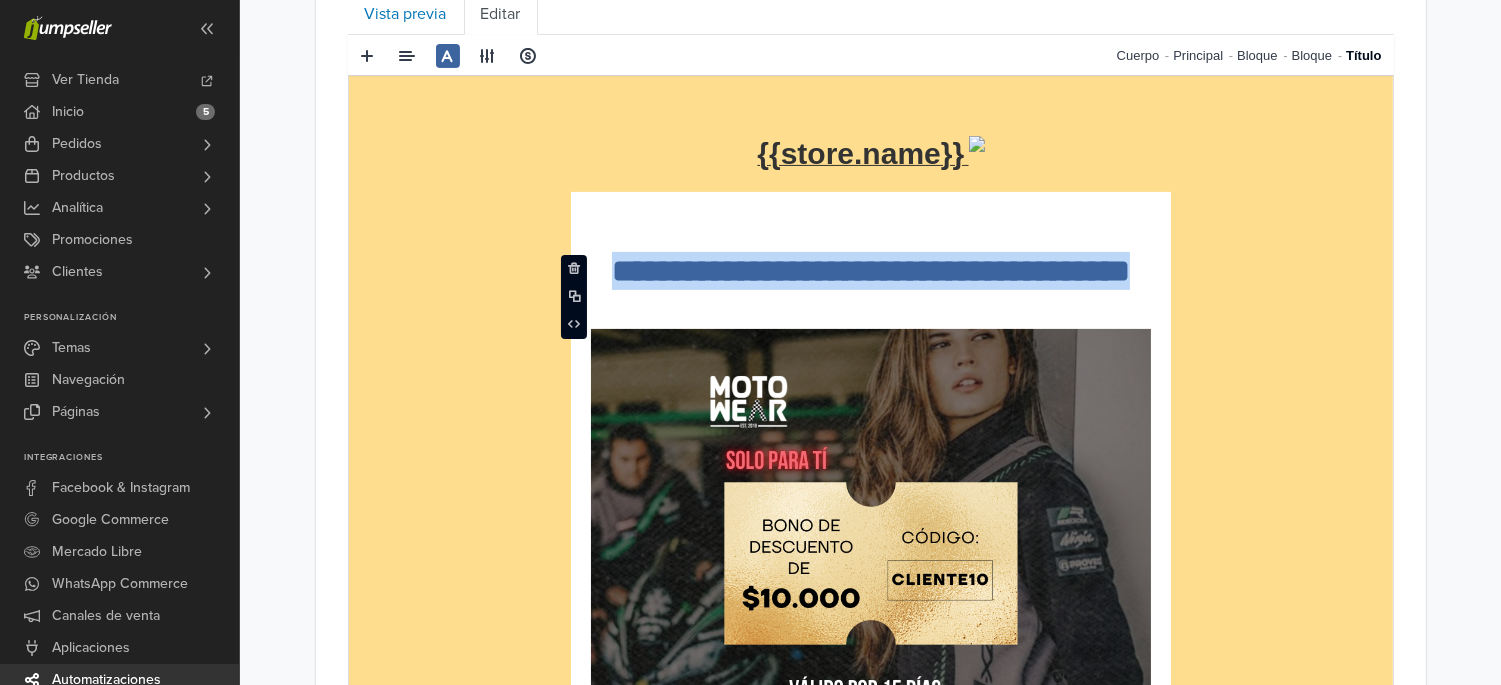 click on "**********" at bounding box center [870, 290] 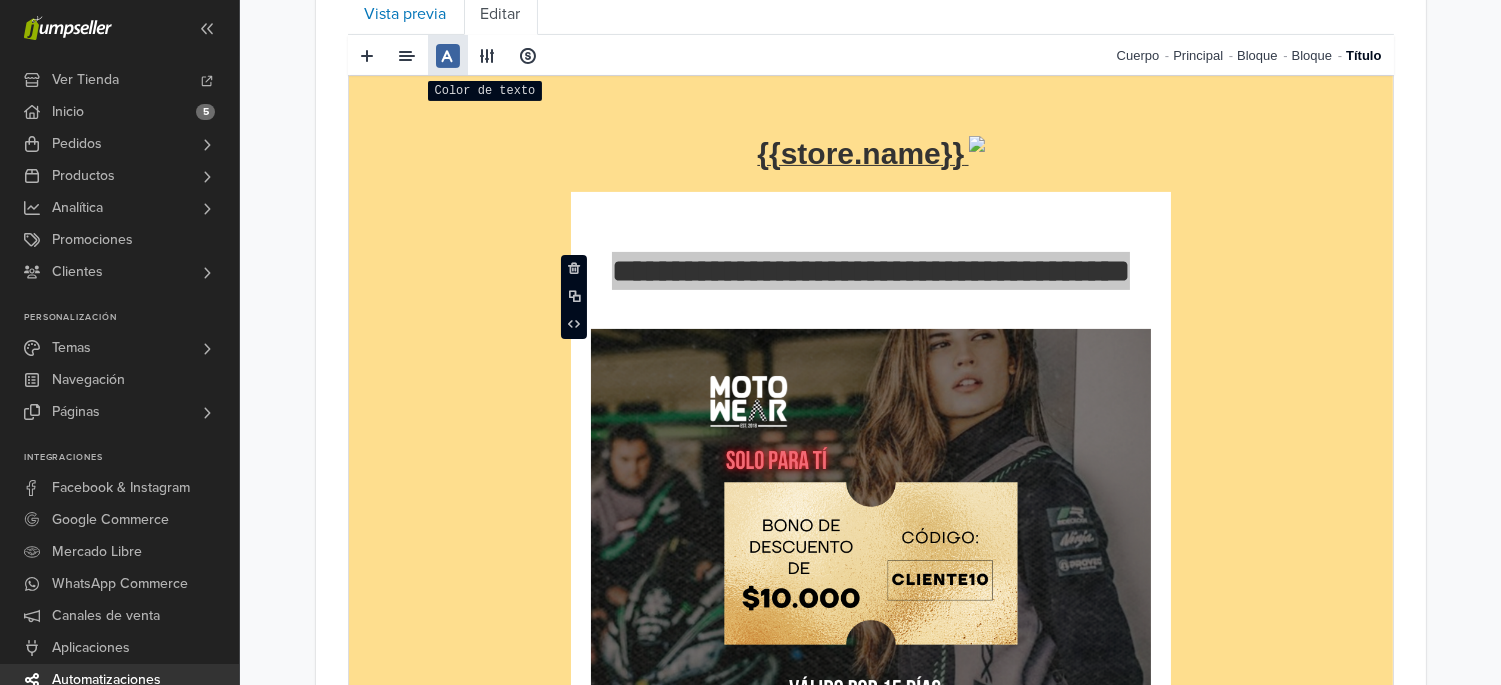 click at bounding box center (448, 56) 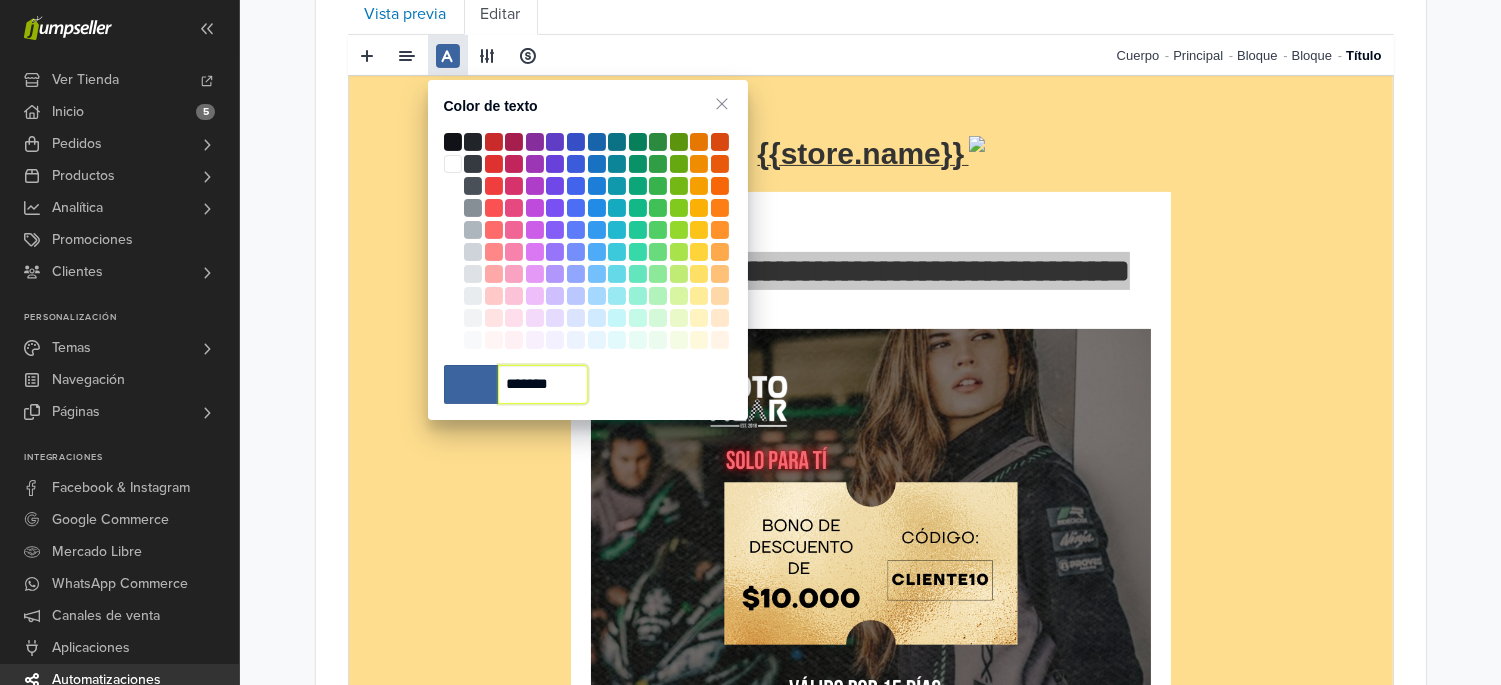 click on "*******" at bounding box center [543, 384] 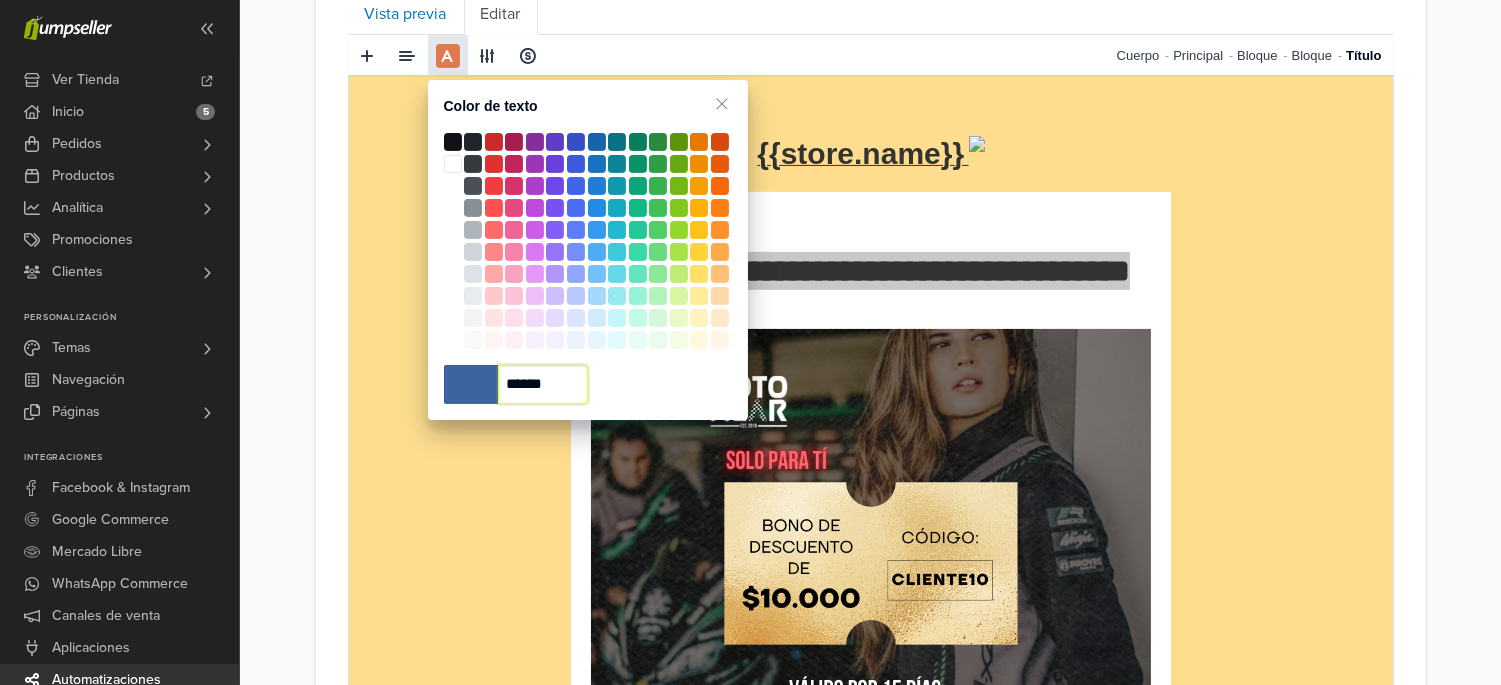 type on "*******" 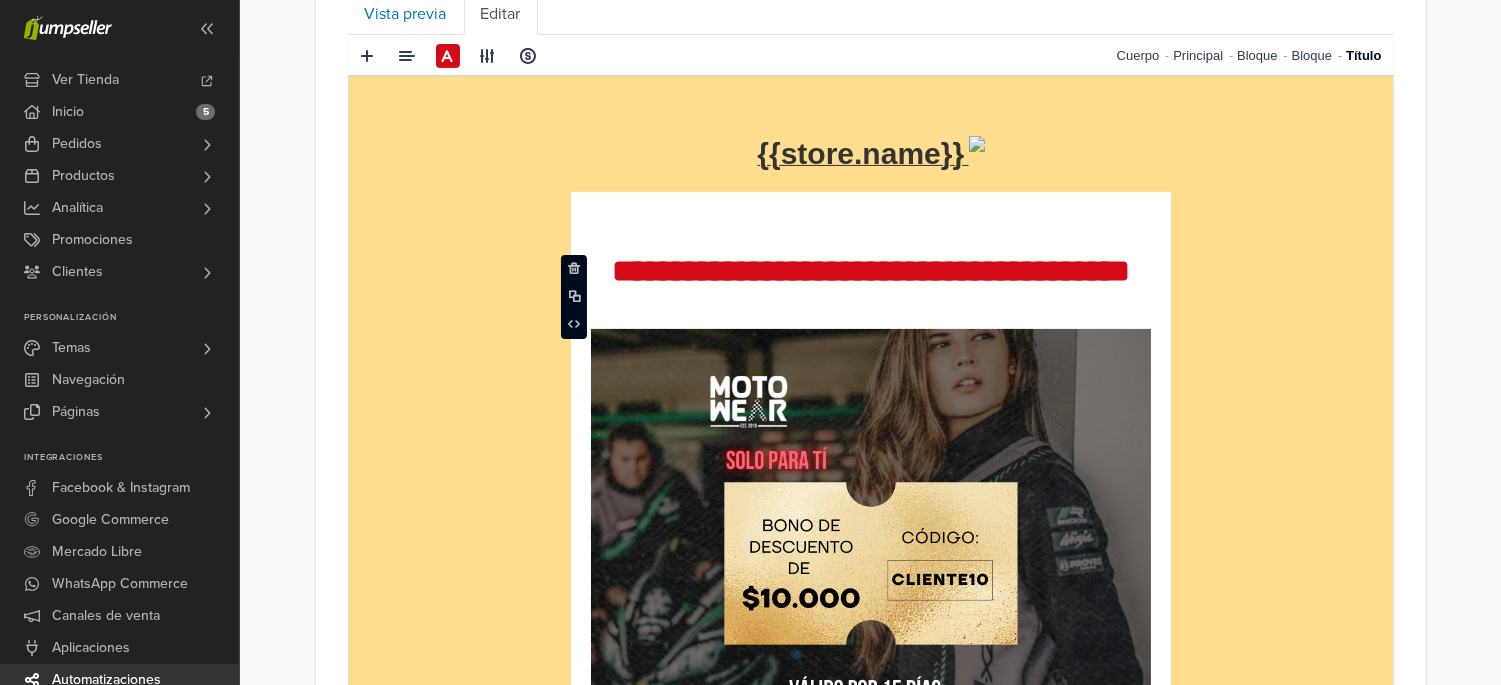 click on "**********" at bounding box center [870, 898] 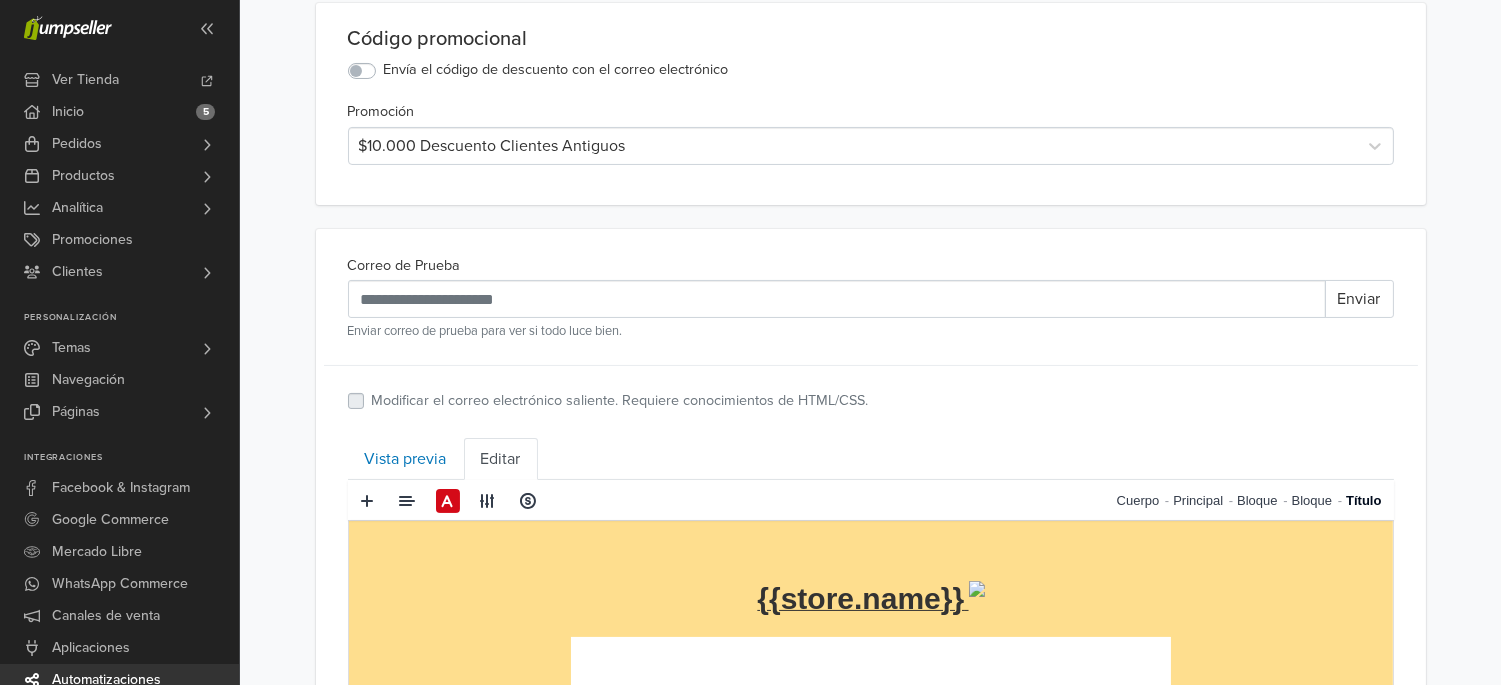 scroll, scrollTop: 0, scrollLeft: 0, axis: both 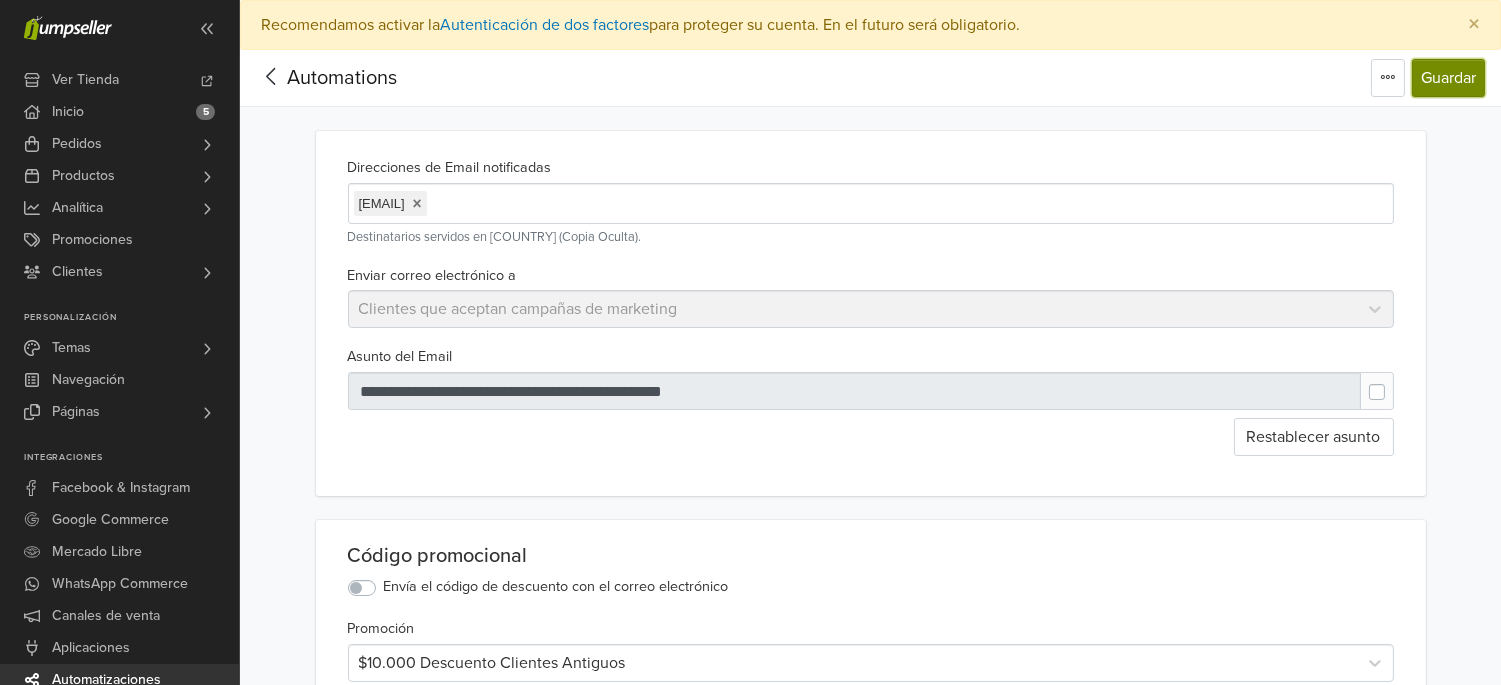 click on "Guardar" at bounding box center [1448, 78] 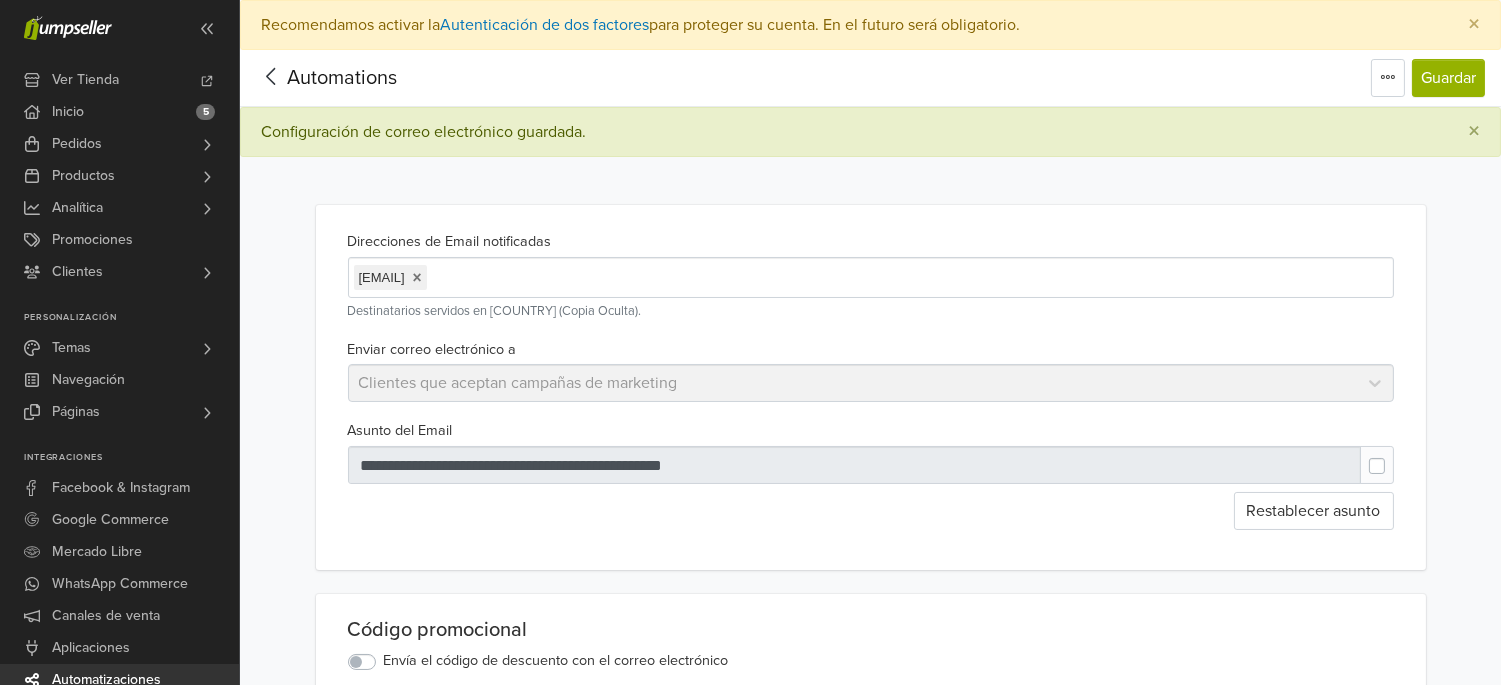 click 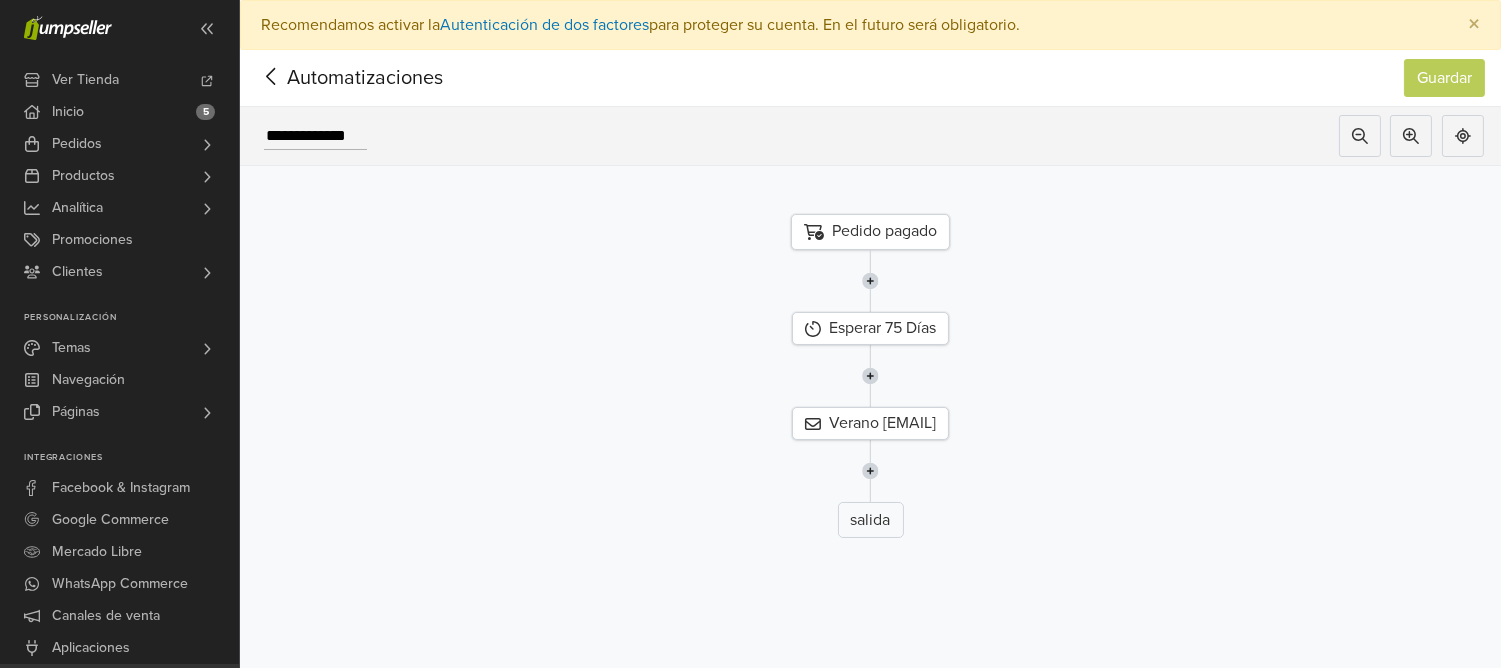 click 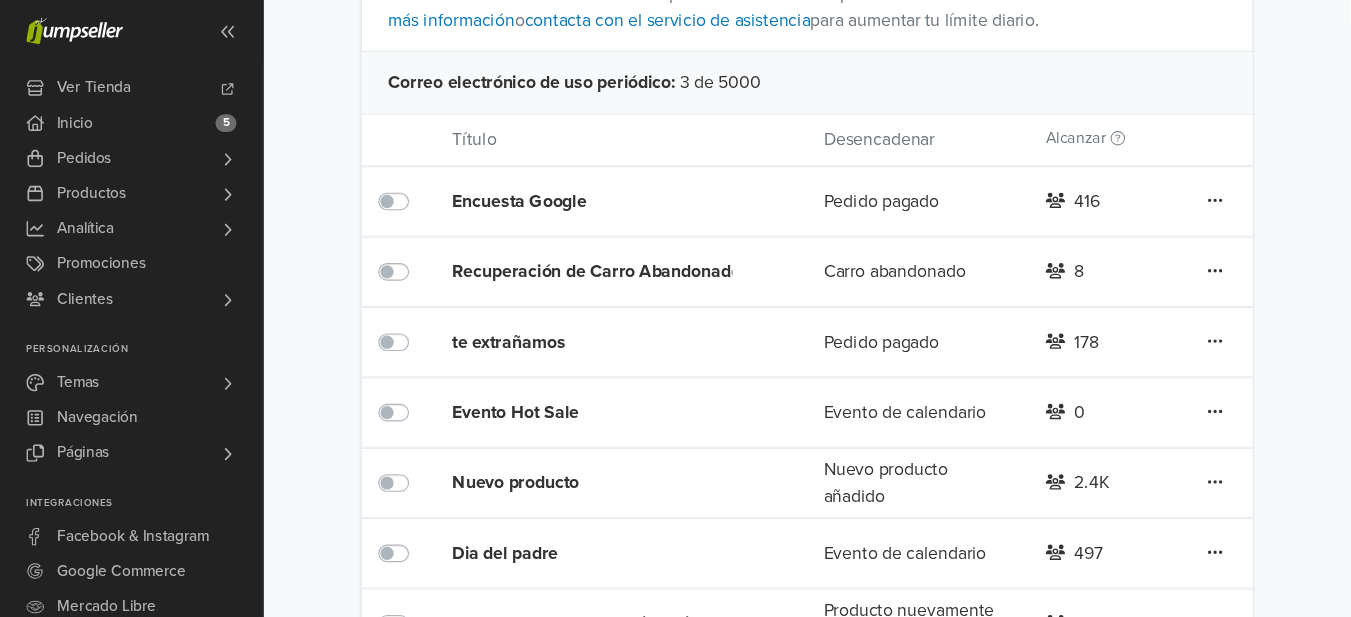 scroll, scrollTop: 214, scrollLeft: 0, axis: vertical 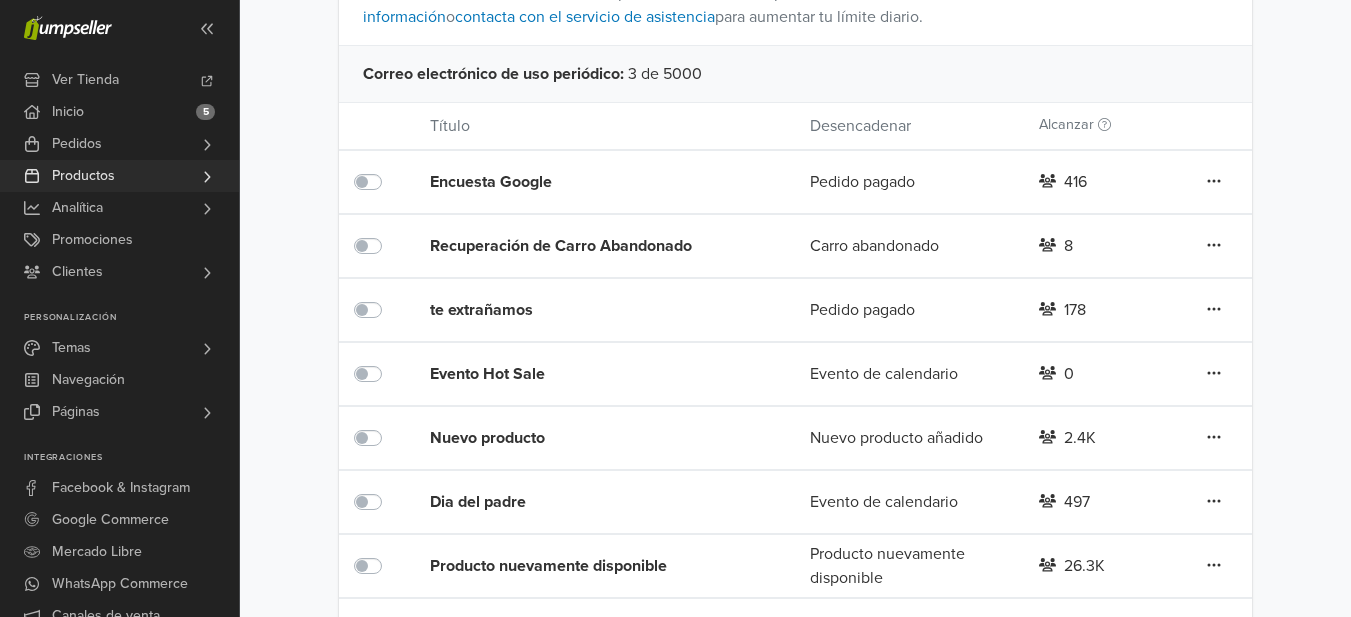 click on "Productos" at bounding box center (83, 176) 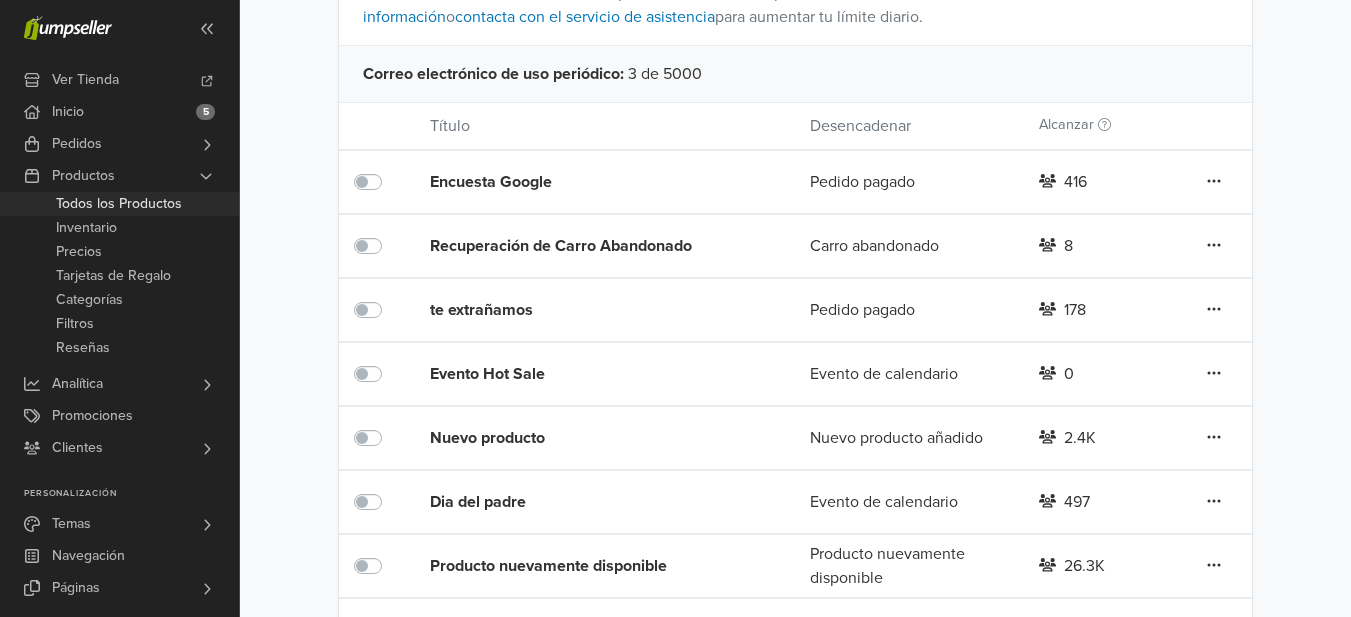 click on "Todos los Productos" at bounding box center [119, 204] 